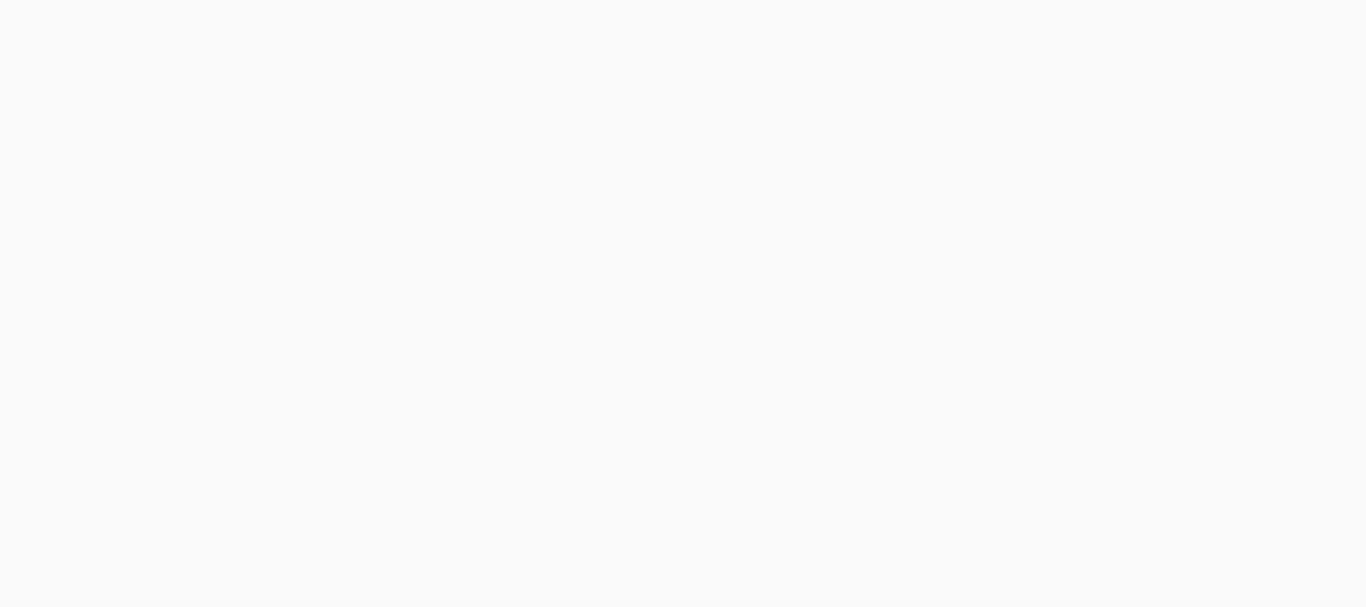 scroll, scrollTop: 0, scrollLeft: 0, axis: both 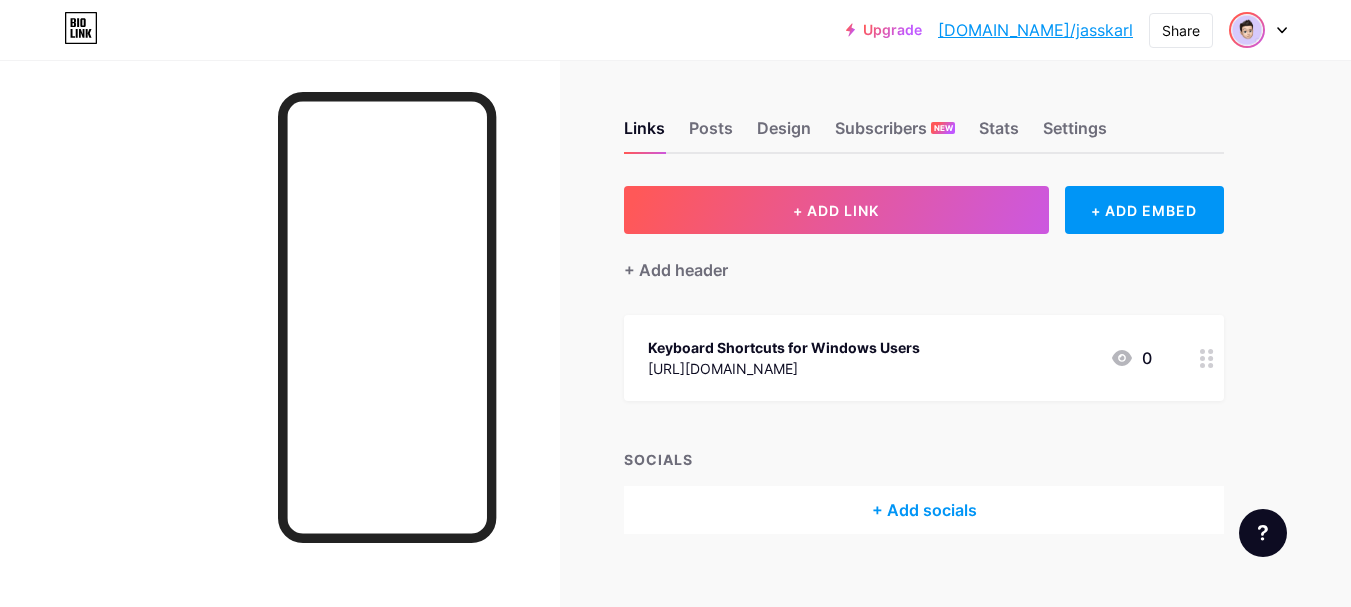 click at bounding box center (1247, 30) 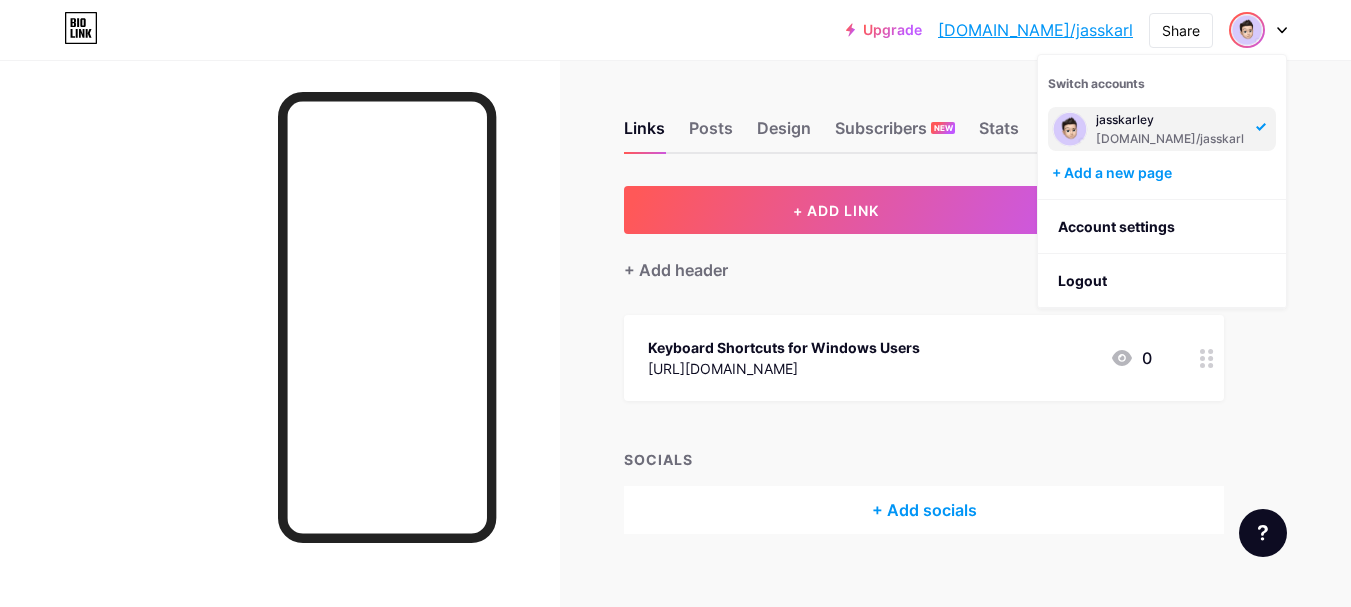 click on "jasskarley" at bounding box center (1170, 120) 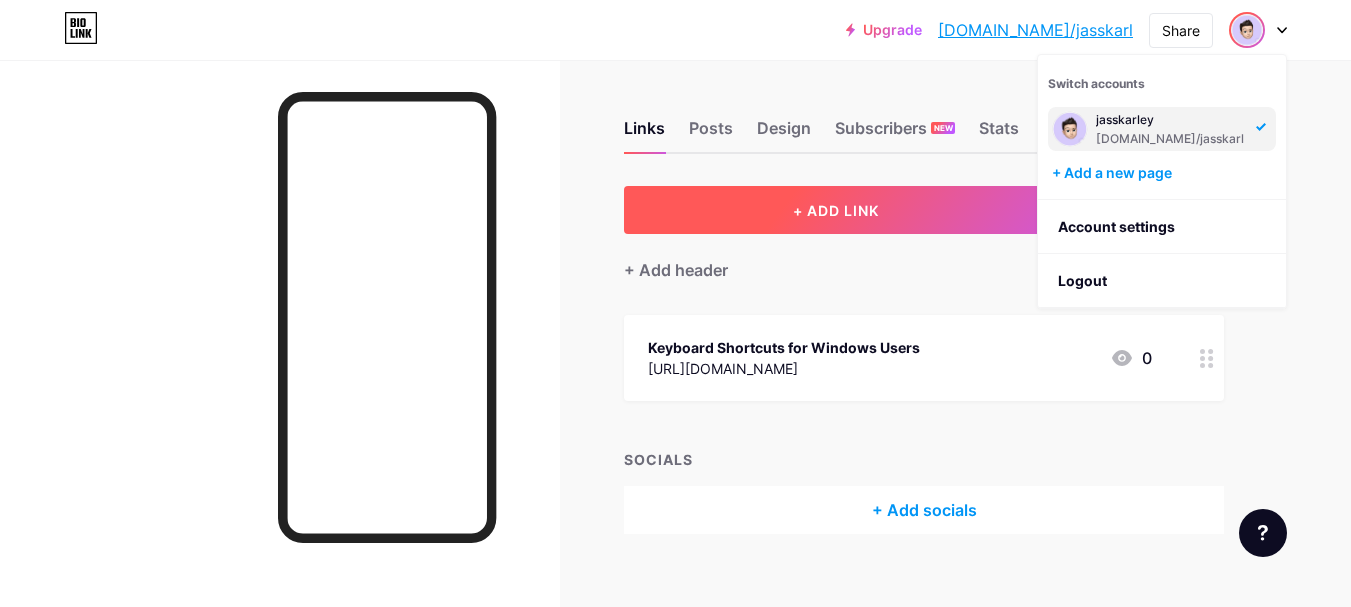 click on "+ ADD LINK" at bounding box center [836, 210] 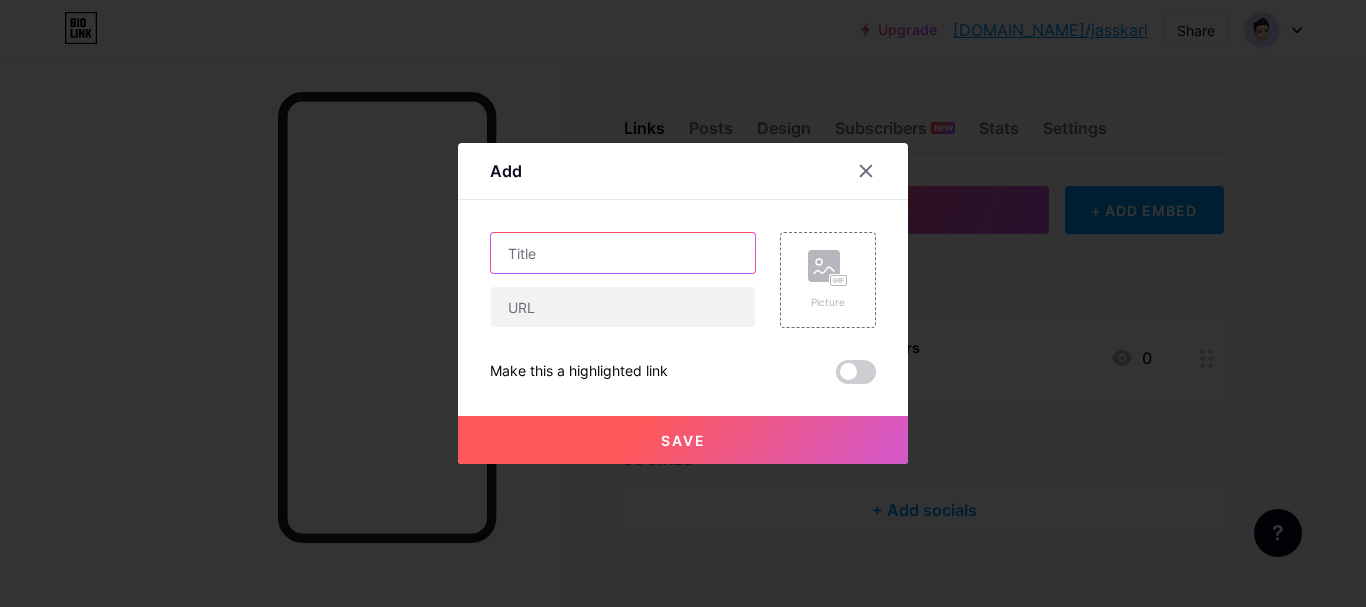 click at bounding box center (623, 253) 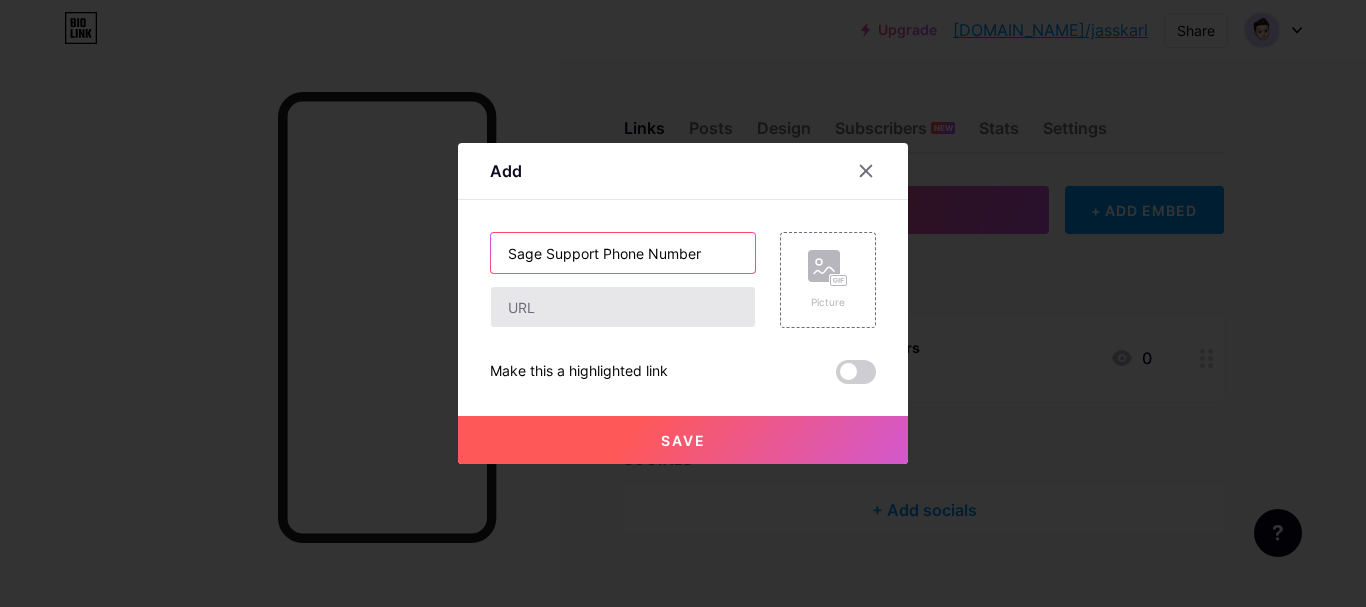 type on "Sage Support Phone Number" 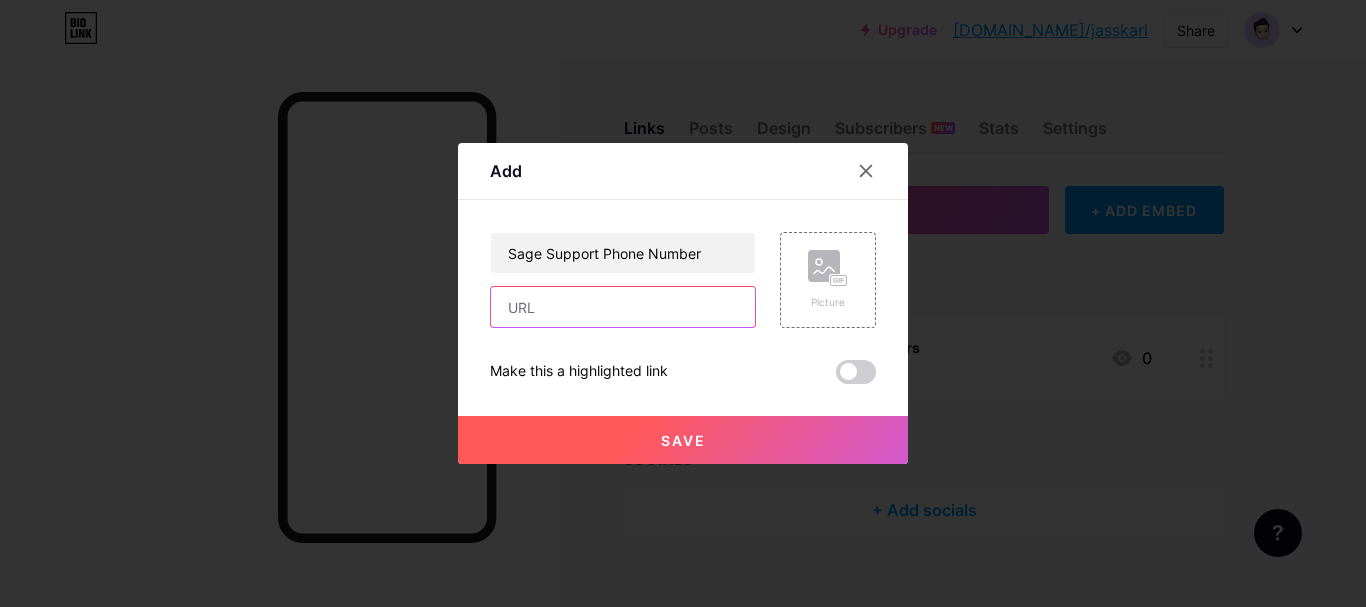 click at bounding box center (623, 307) 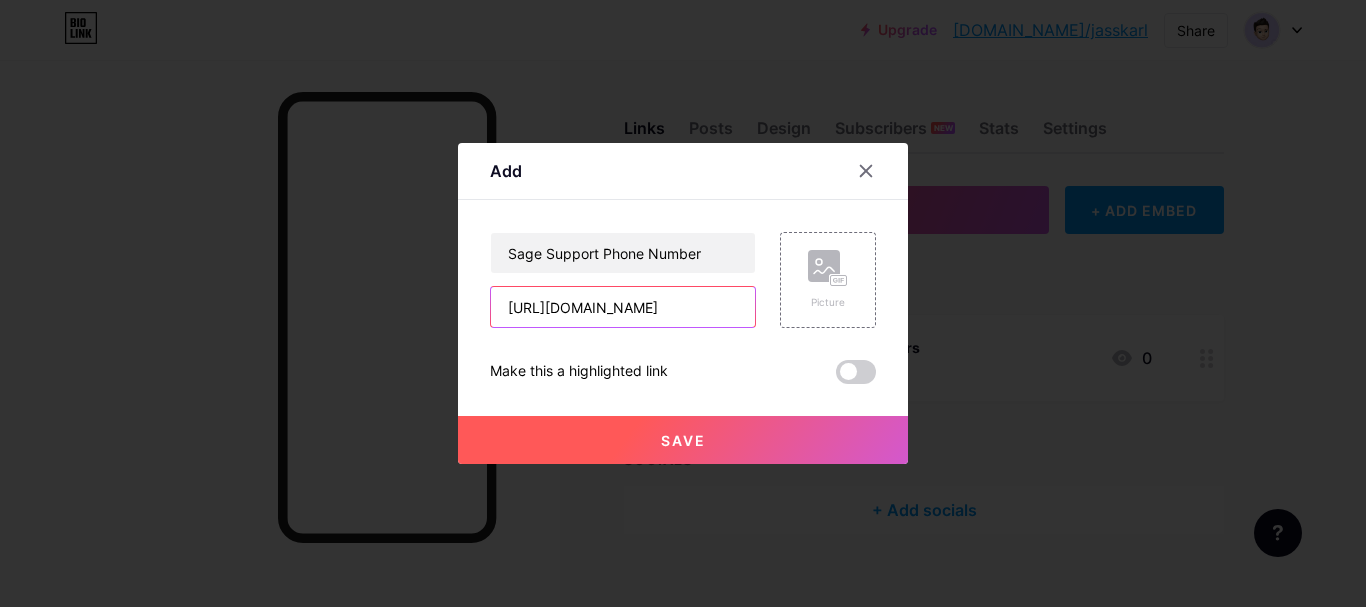 scroll, scrollTop: 0, scrollLeft: 192, axis: horizontal 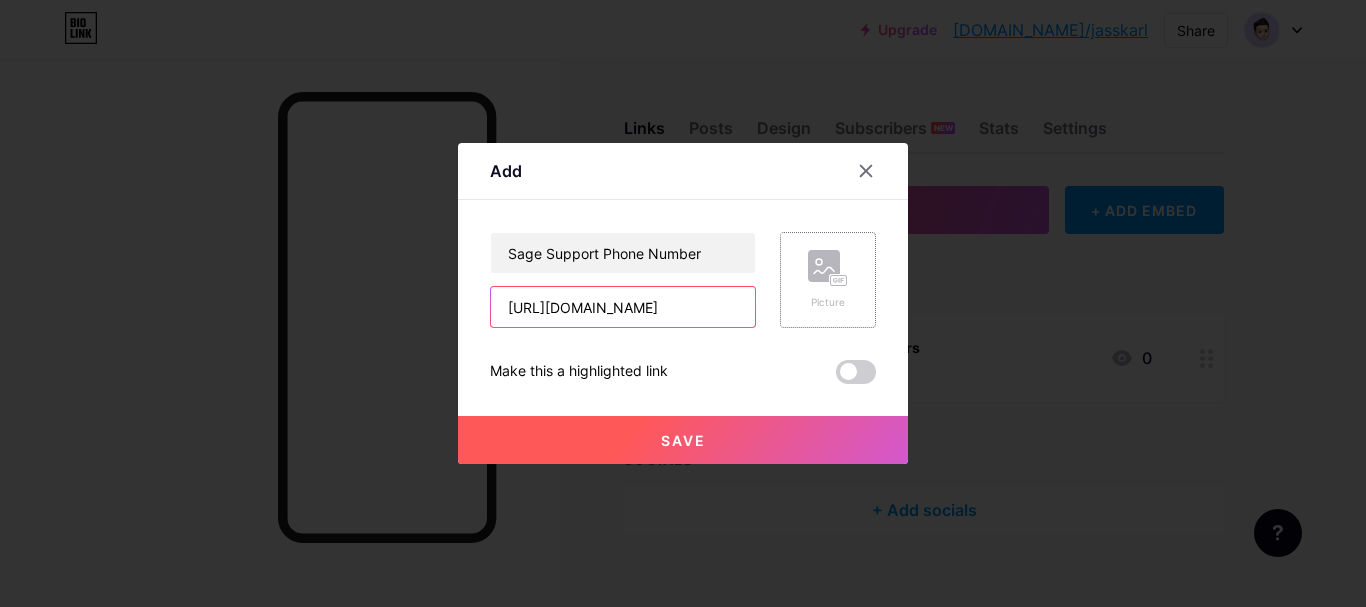 type on "https://onelanesolution.com/how-can-i-get-sage-contact-information/" 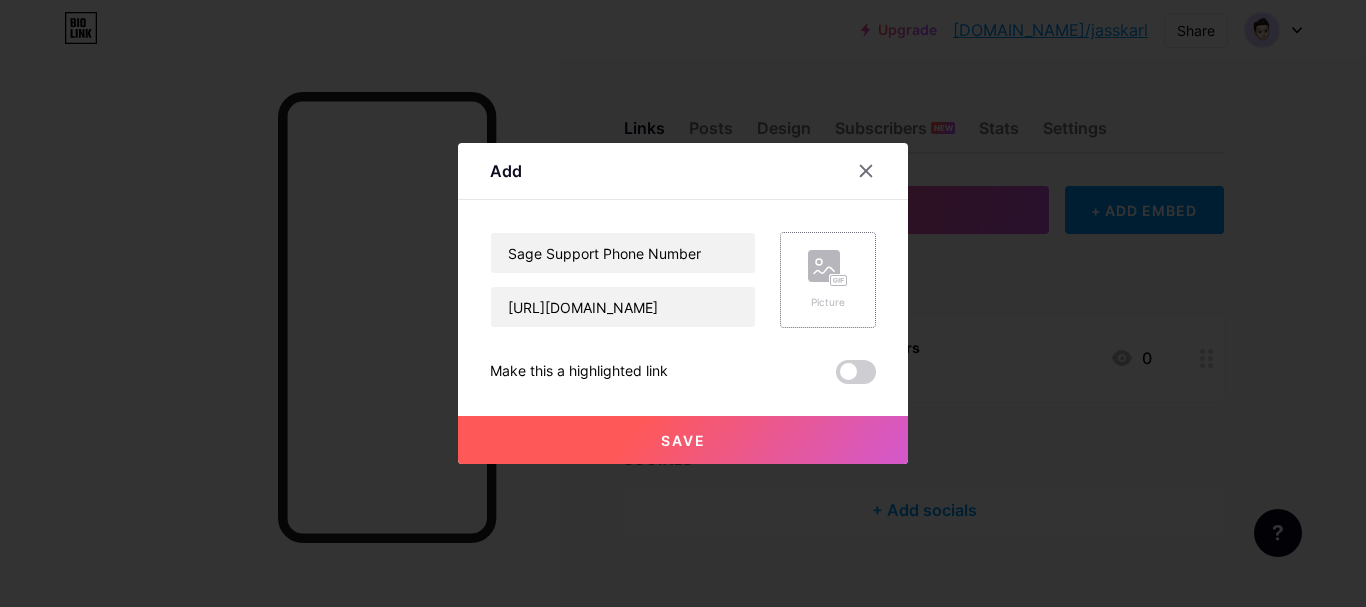 scroll, scrollTop: 0, scrollLeft: 0, axis: both 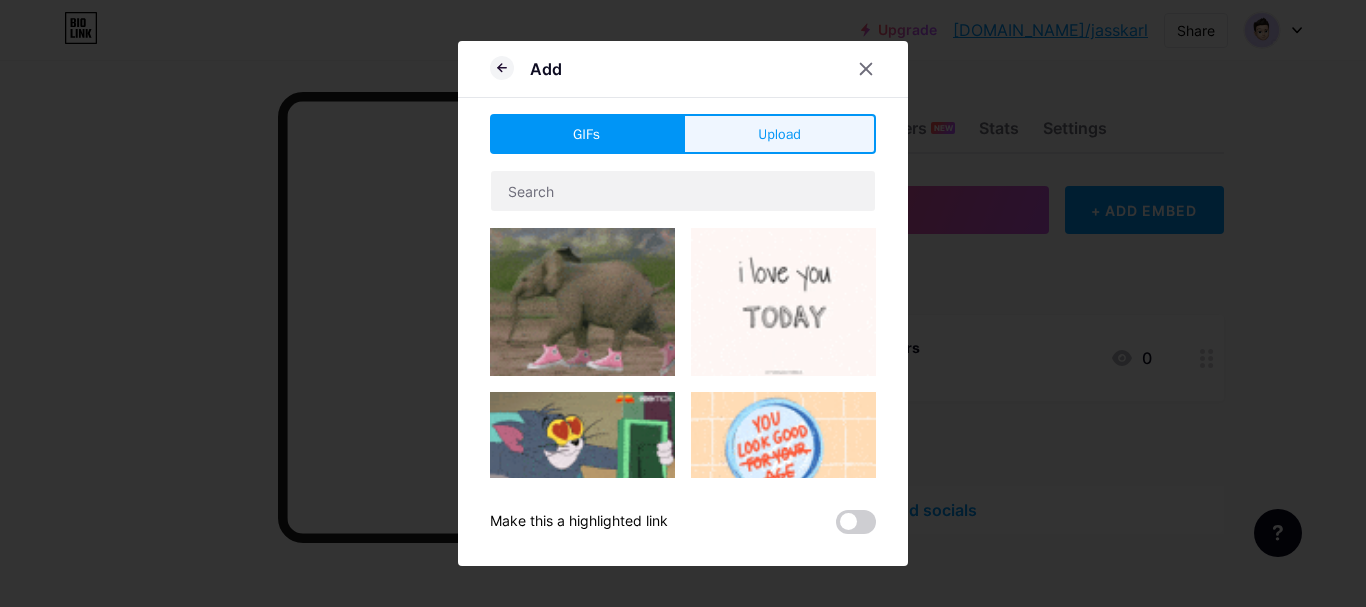 click on "Upload" at bounding box center (779, 134) 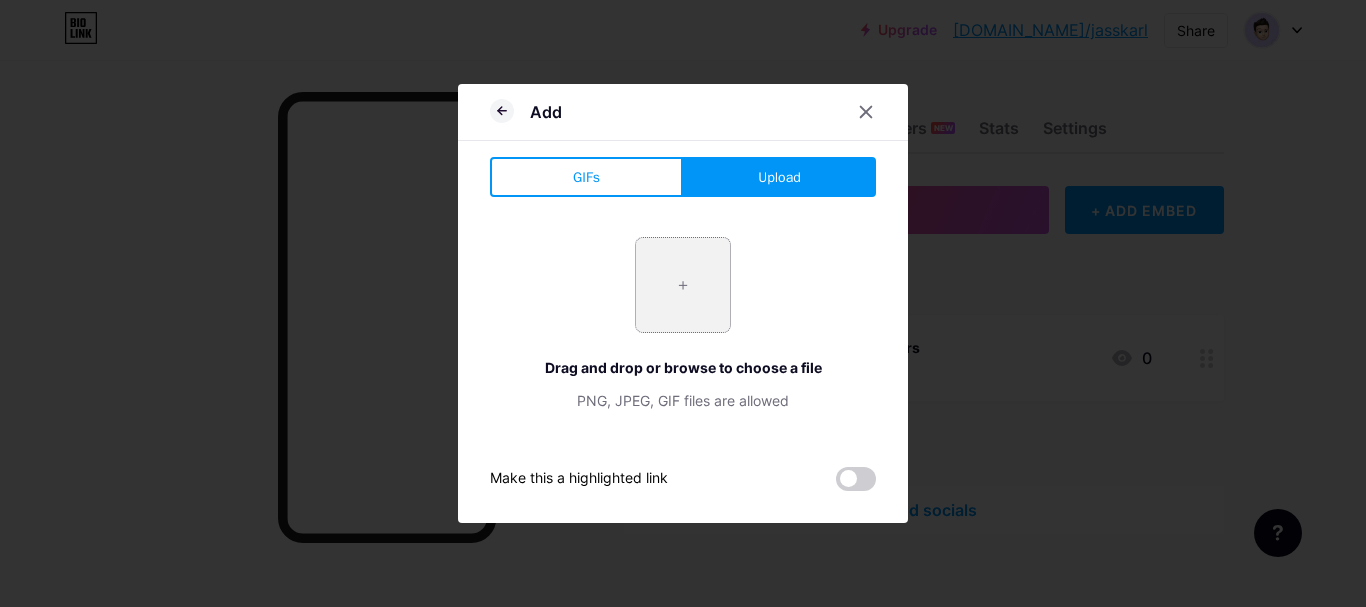click at bounding box center (683, 285) 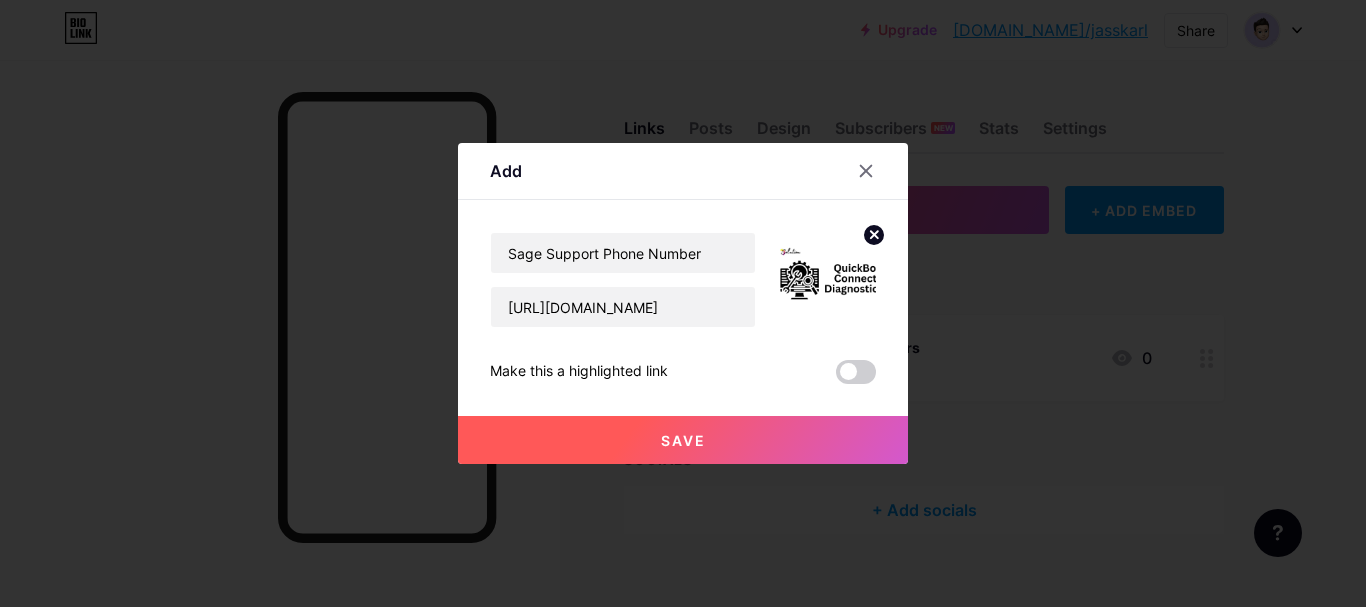 click 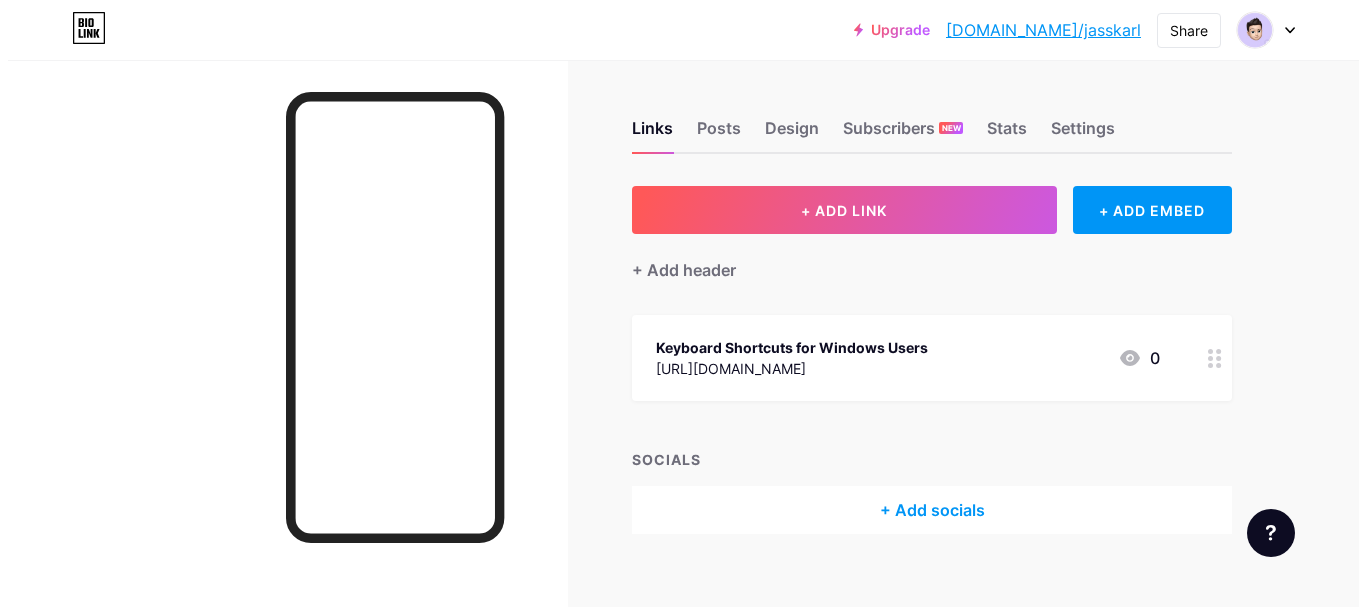 scroll, scrollTop: 0, scrollLeft: 0, axis: both 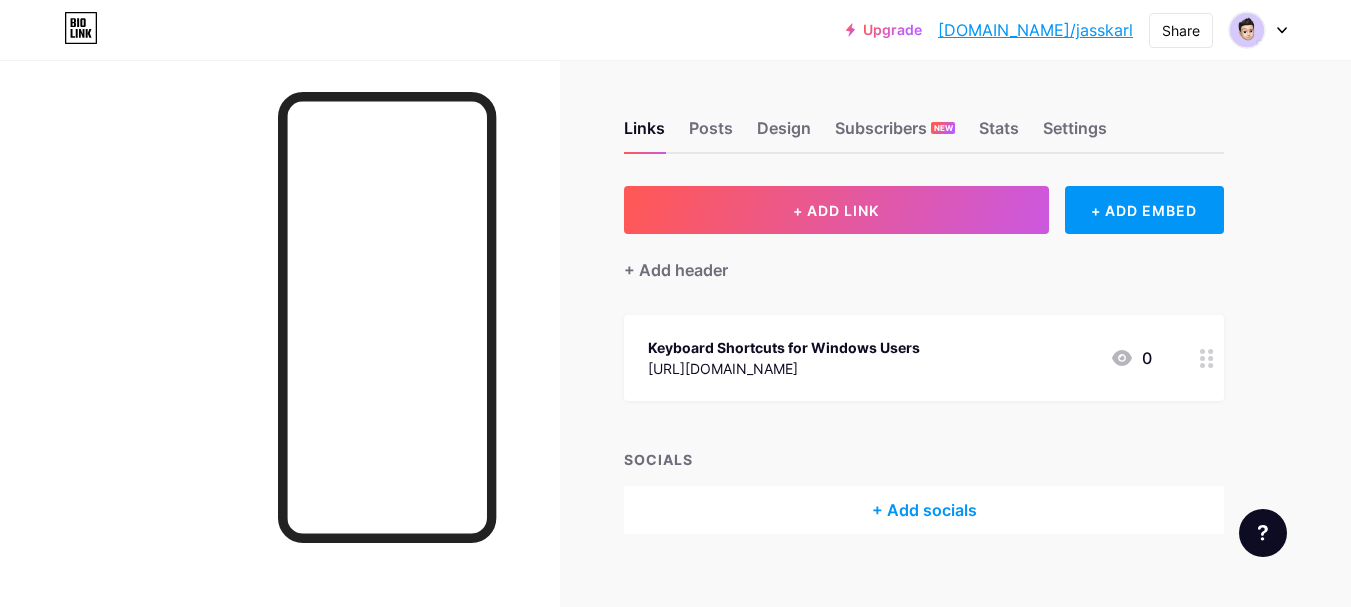click 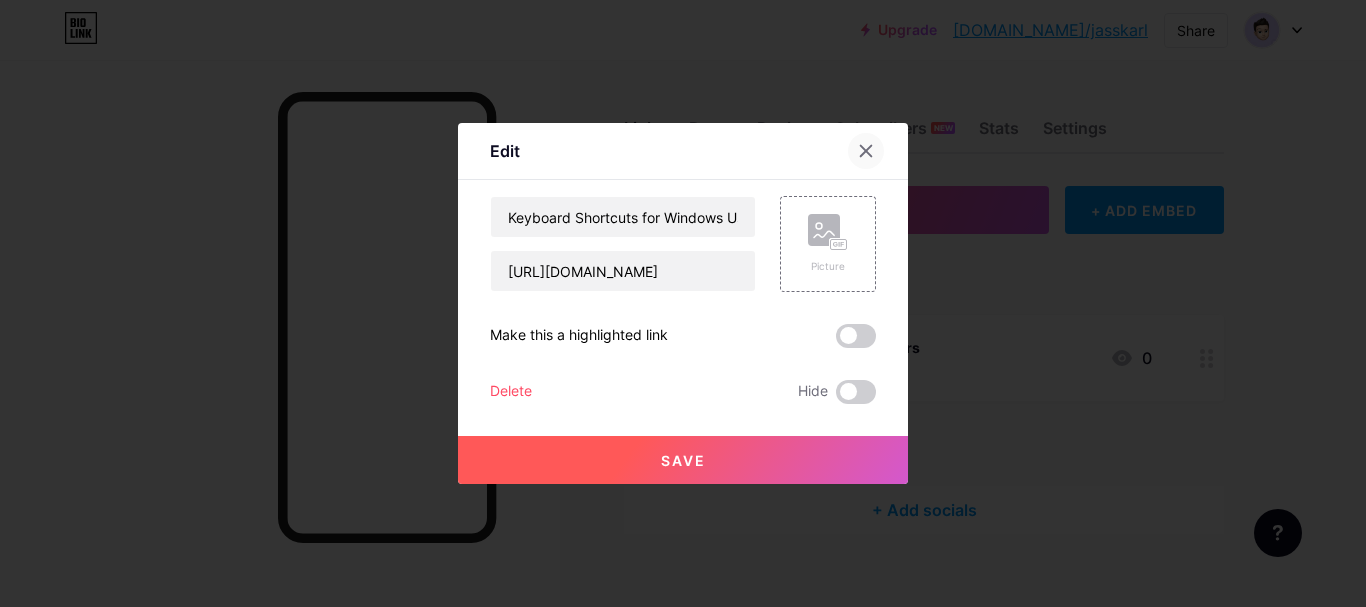 click 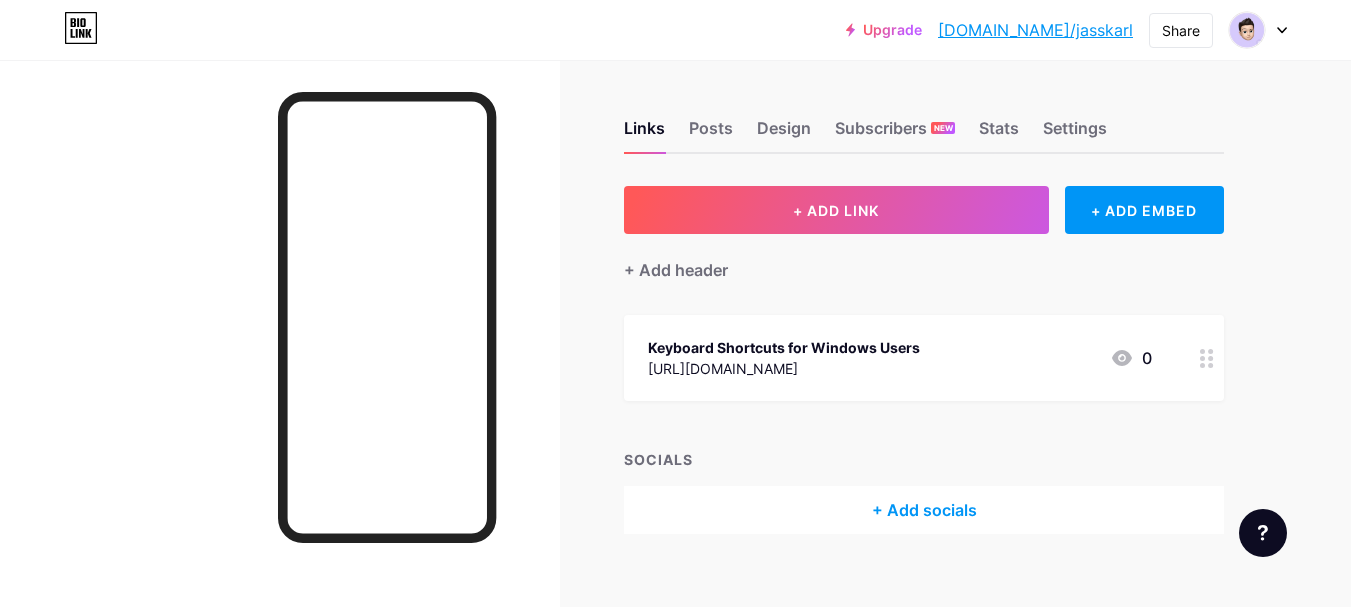 click 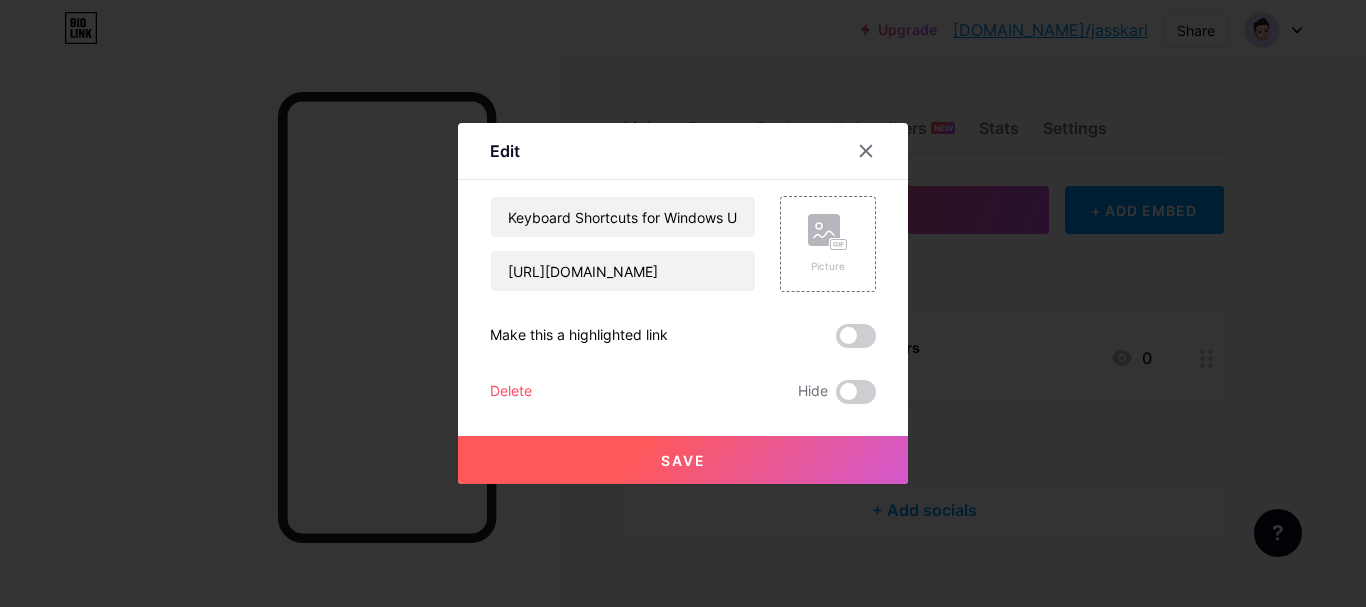 click at bounding box center [683, 303] 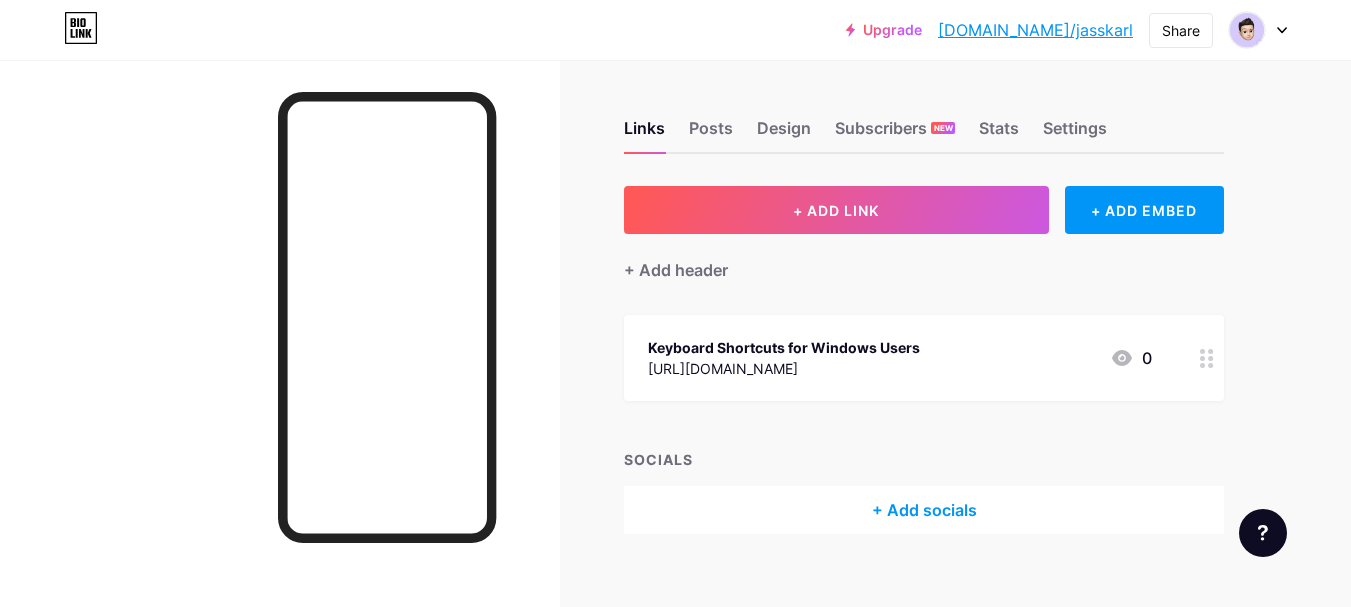 click 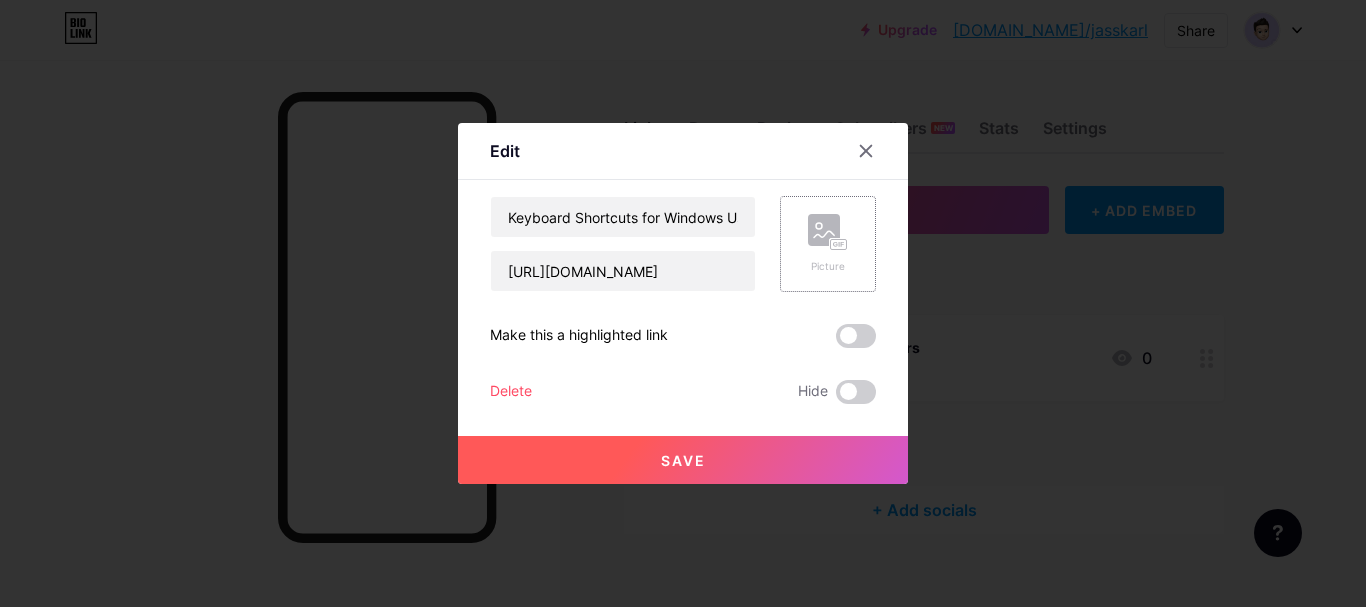 click 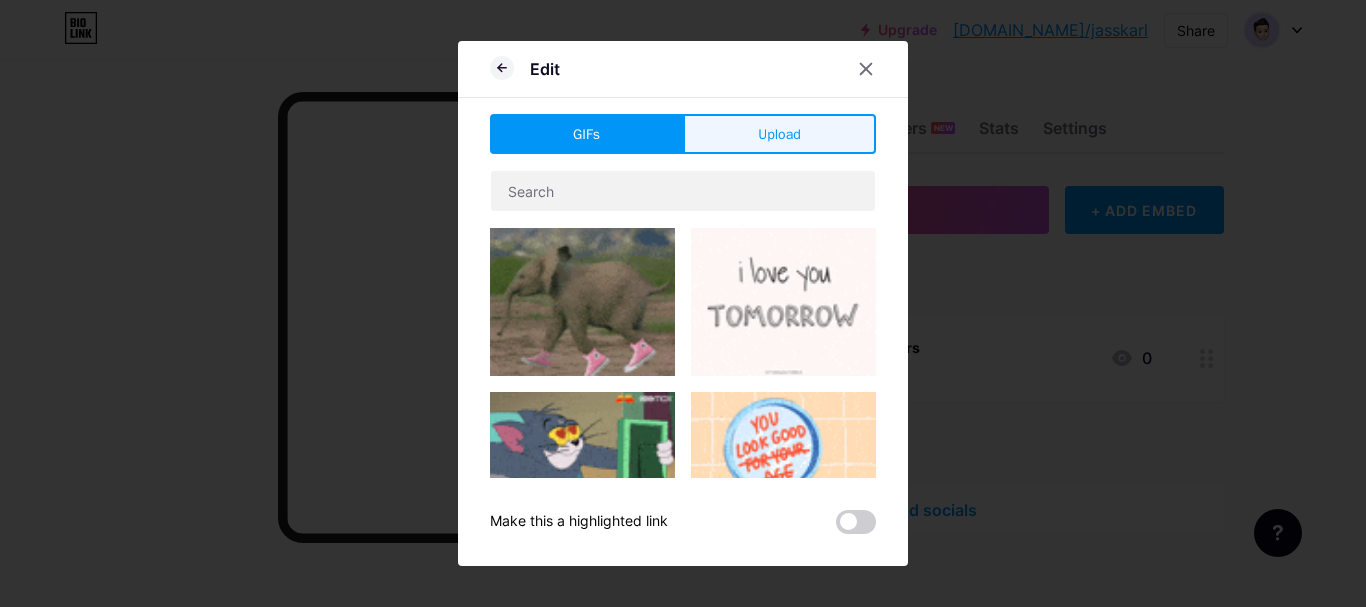 click on "Upload" at bounding box center [779, 134] 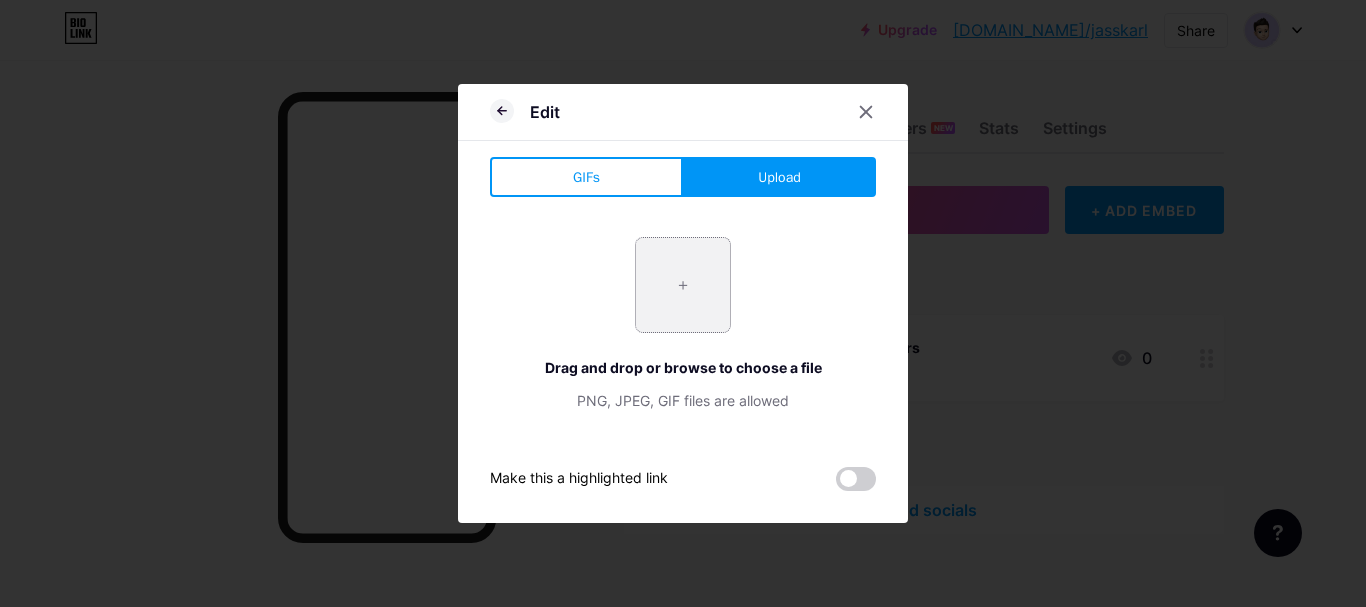 click at bounding box center (683, 285) 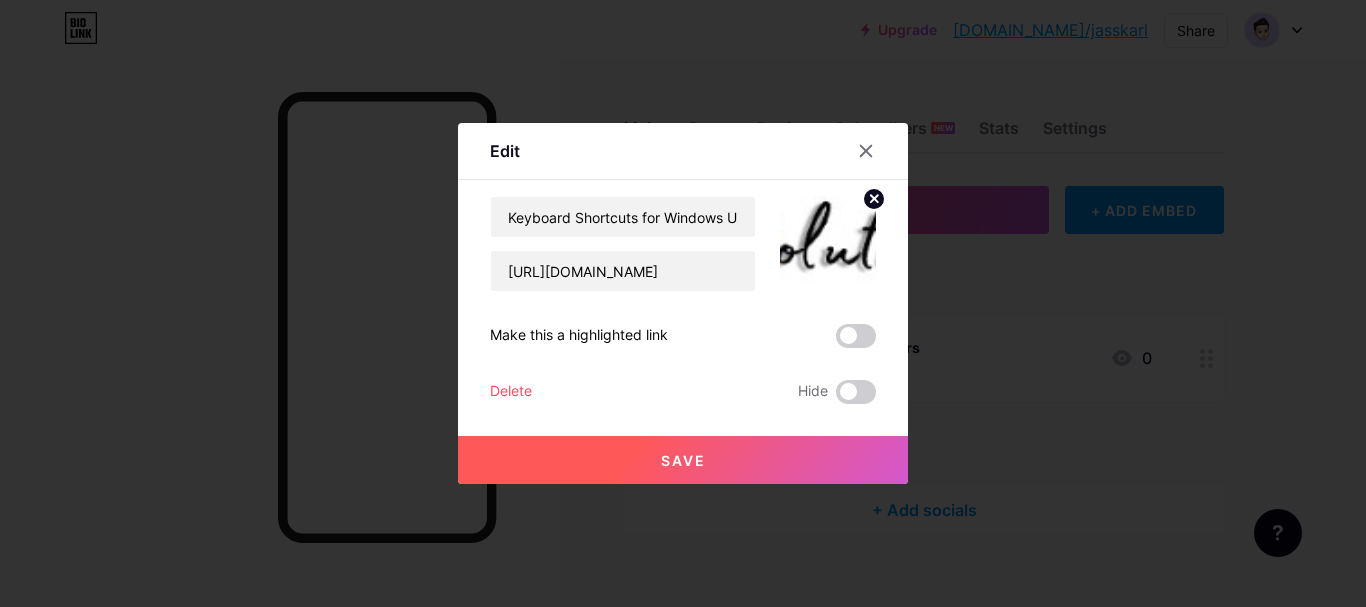 click on "Save" at bounding box center (683, 460) 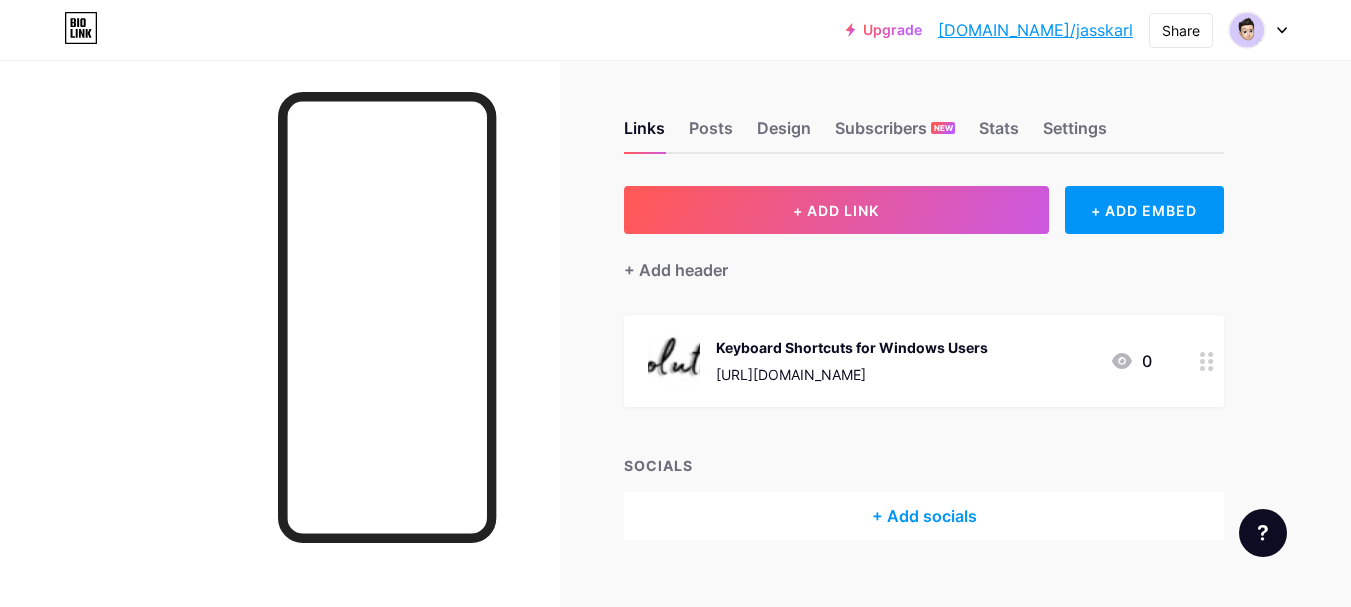 click 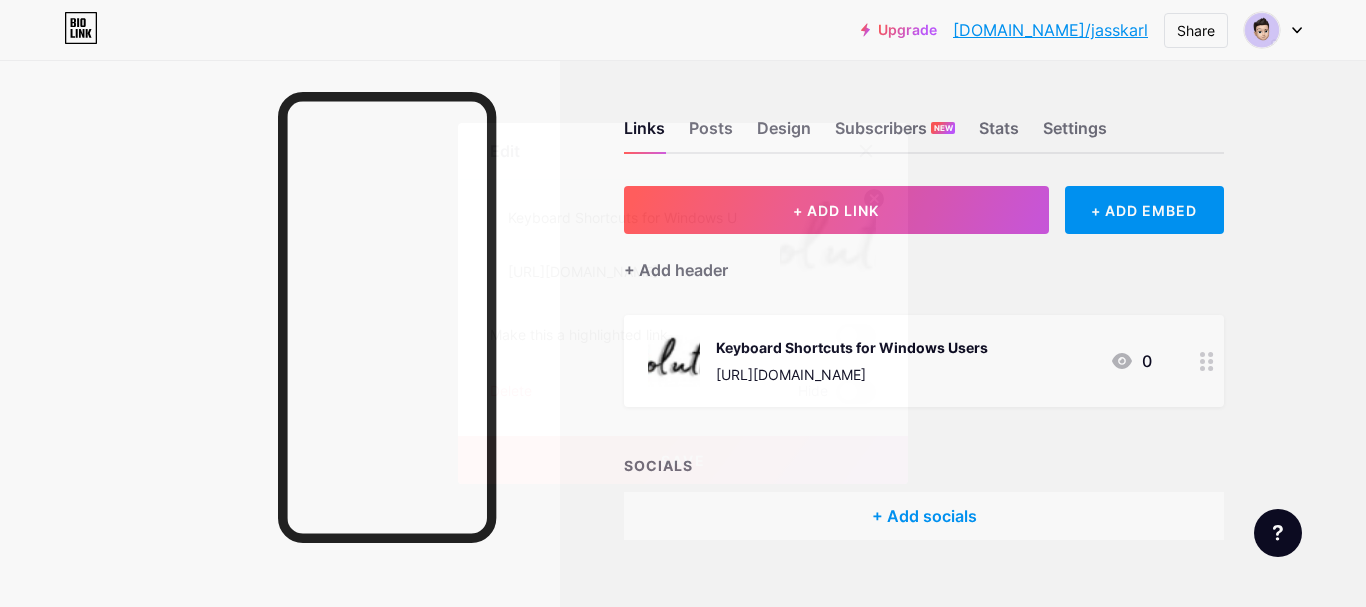 click 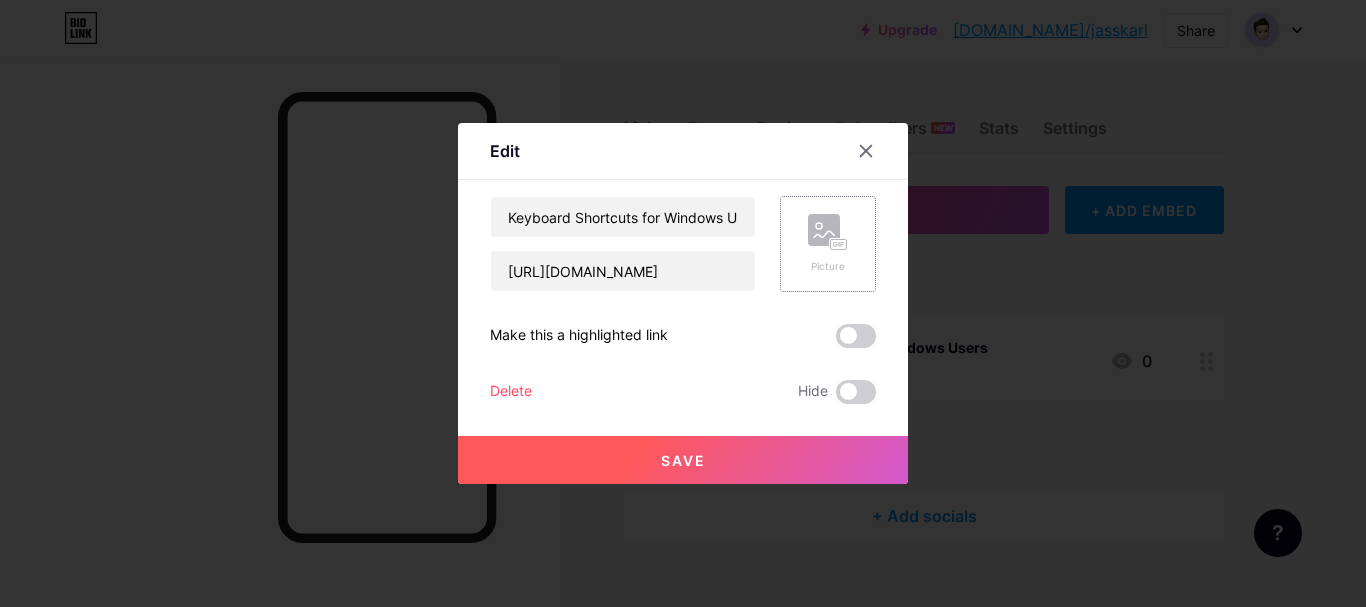 click on "Picture" at bounding box center [828, 244] 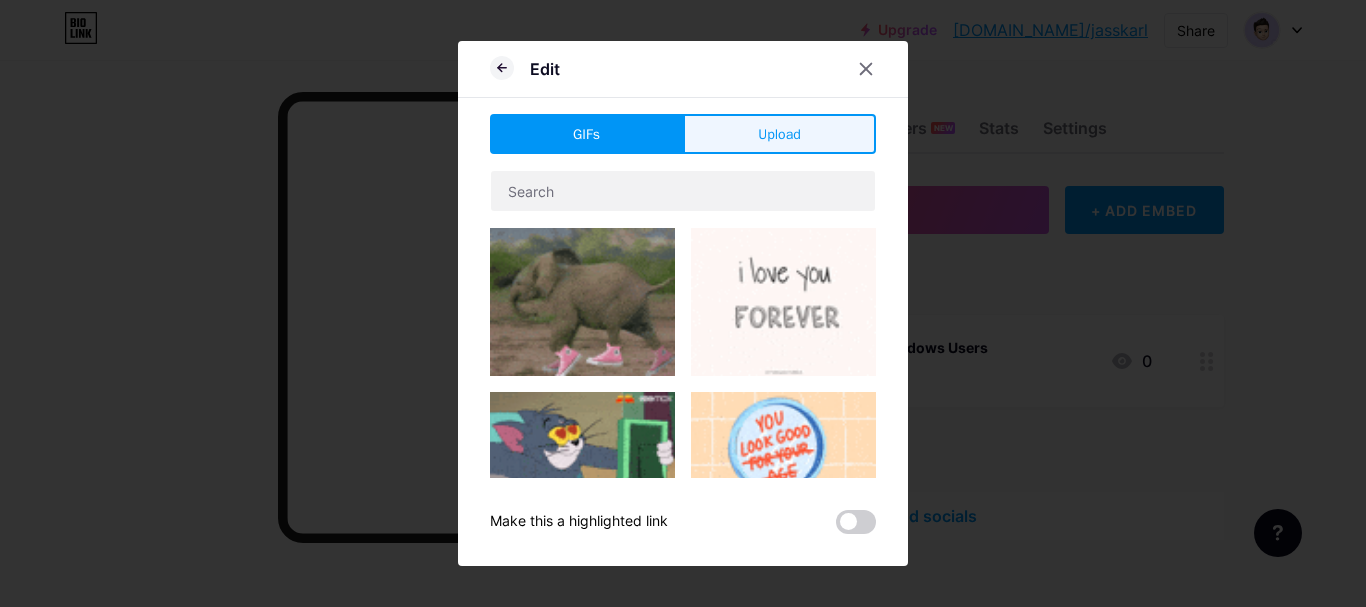 click on "Upload" at bounding box center (779, 134) 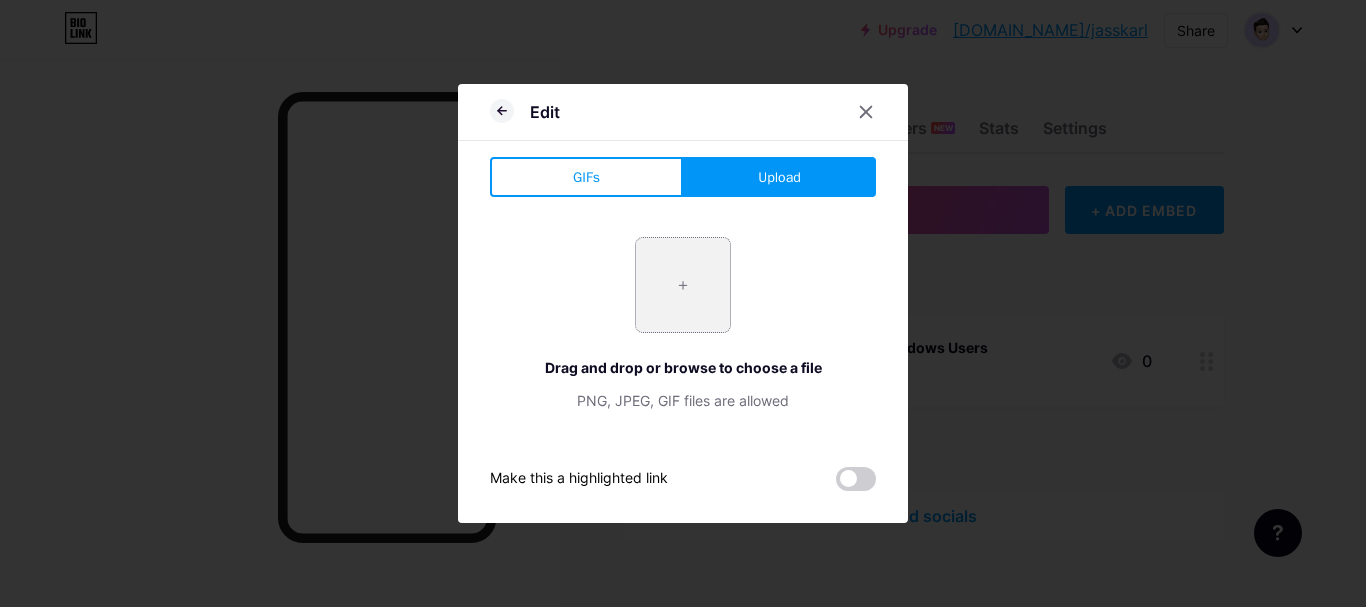 click at bounding box center (683, 285) 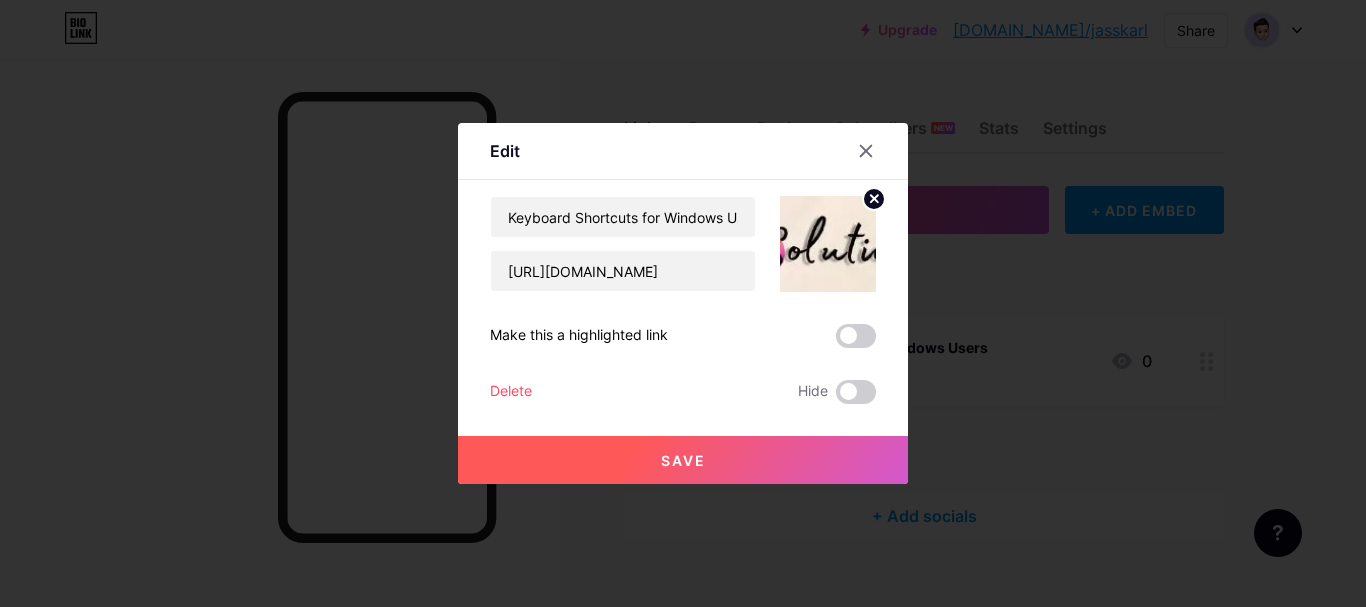 click 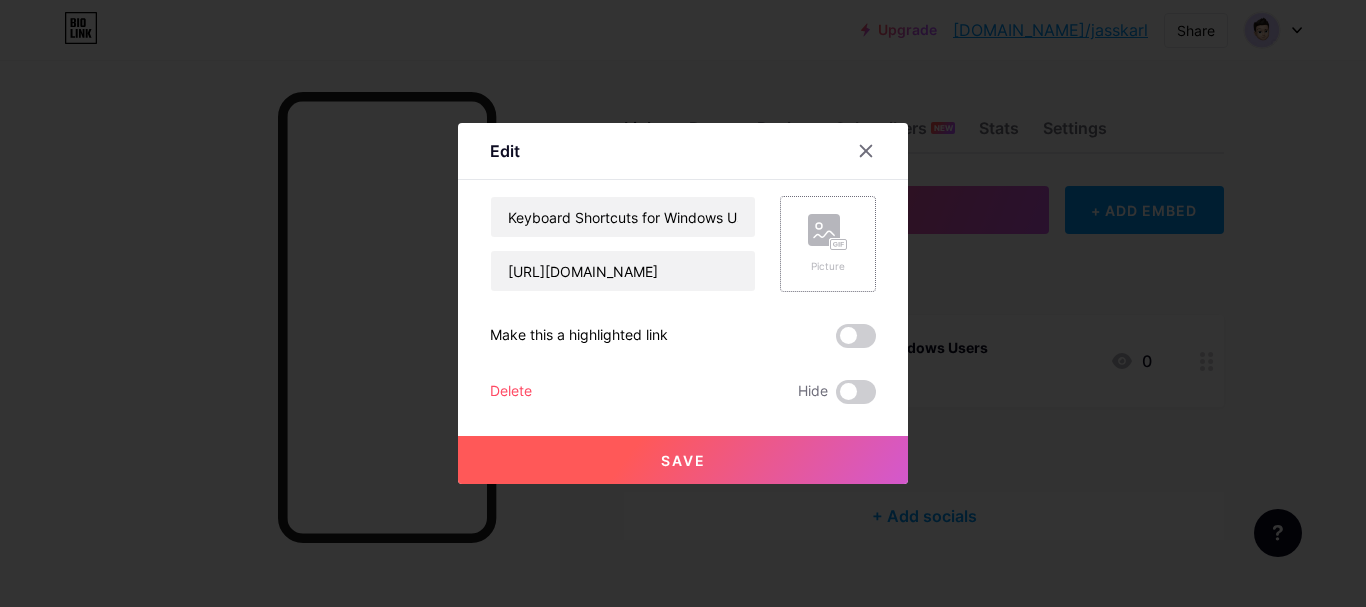 click at bounding box center (683, 303) 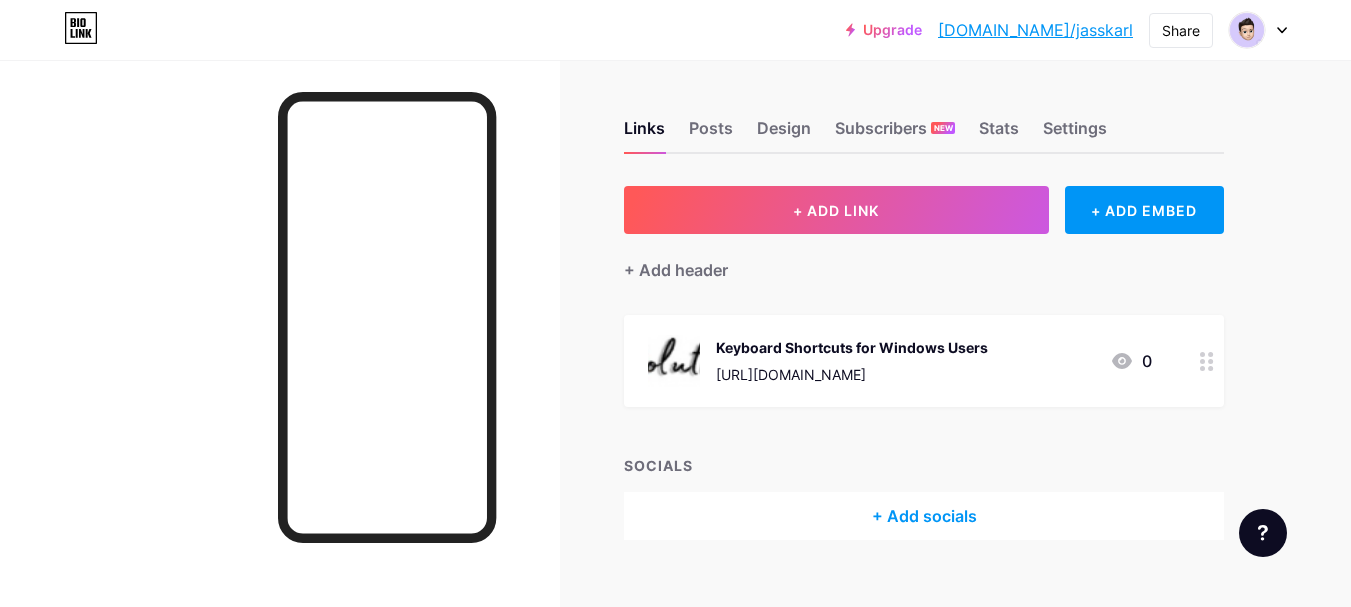 click at bounding box center (674, 361) 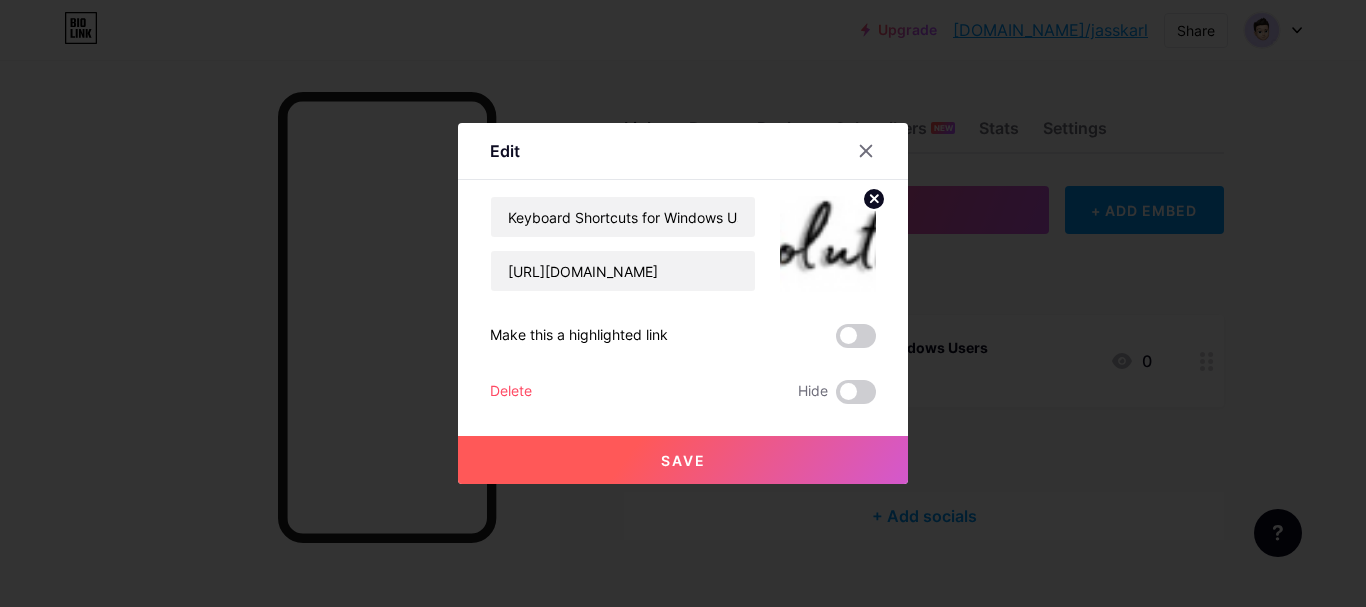 click 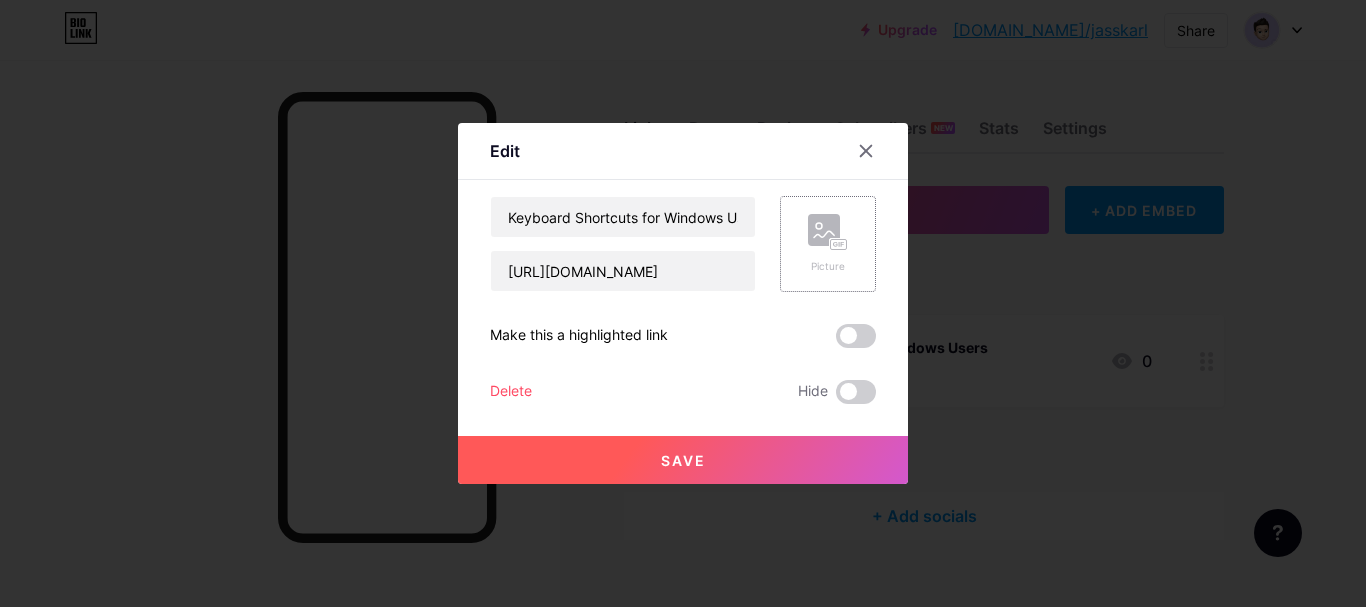 click 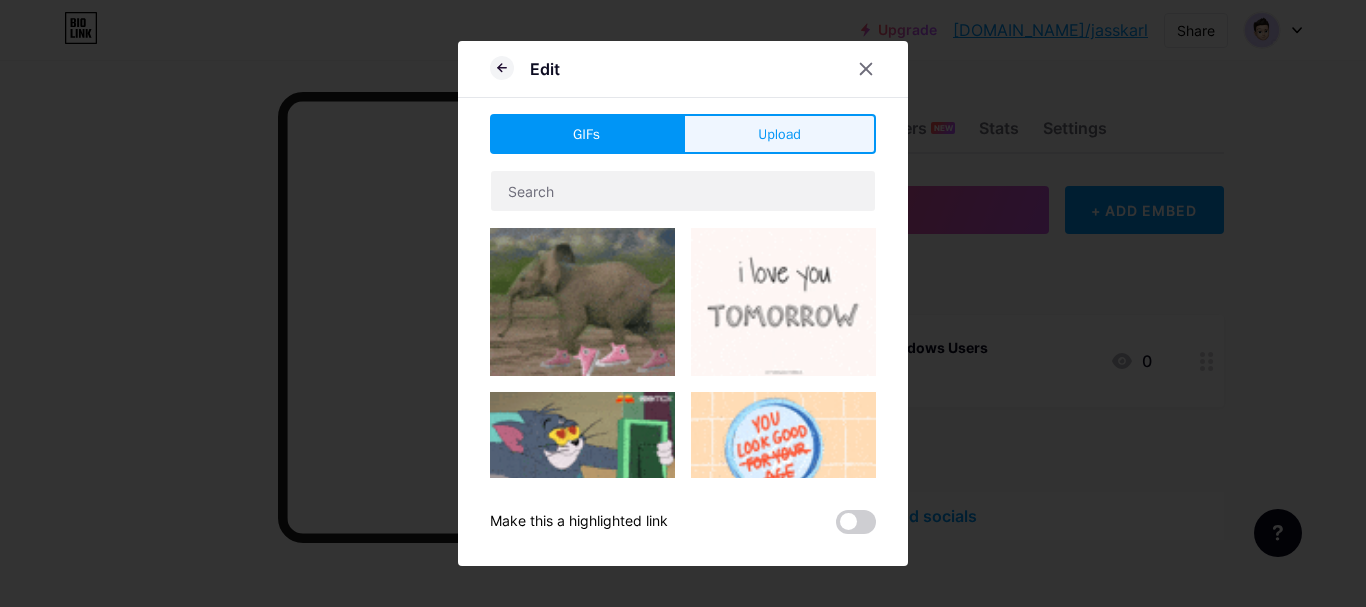 click on "Upload" at bounding box center (779, 134) 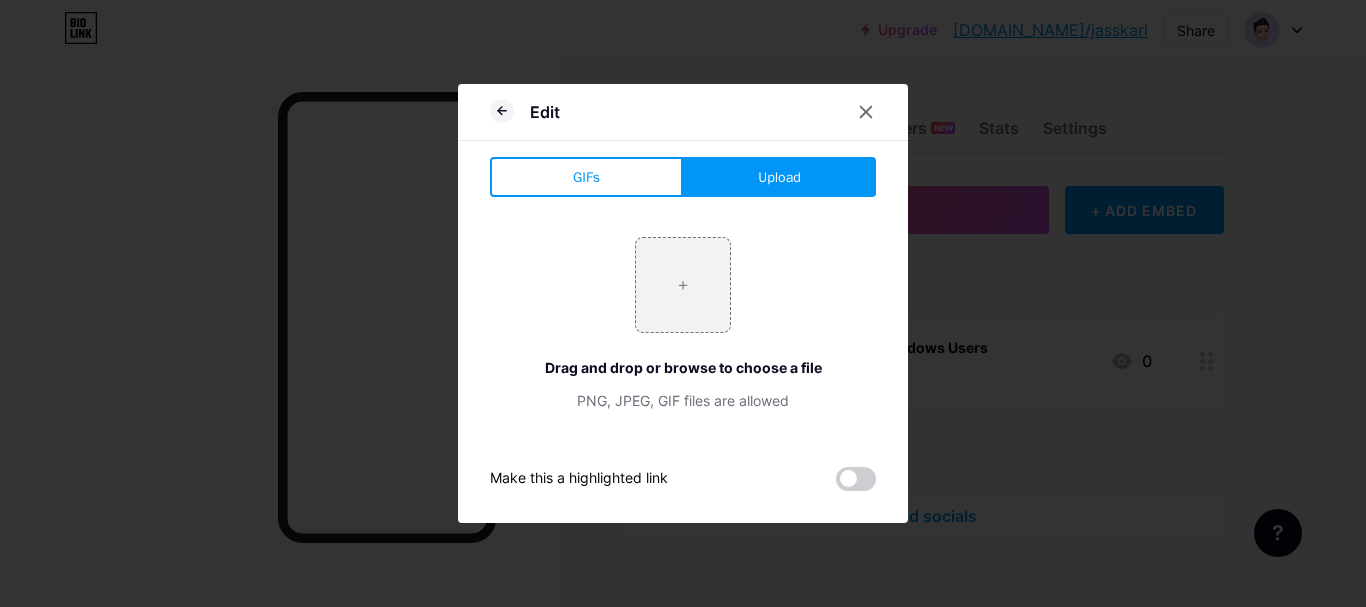 click on "GIFs" at bounding box center (586, 177) 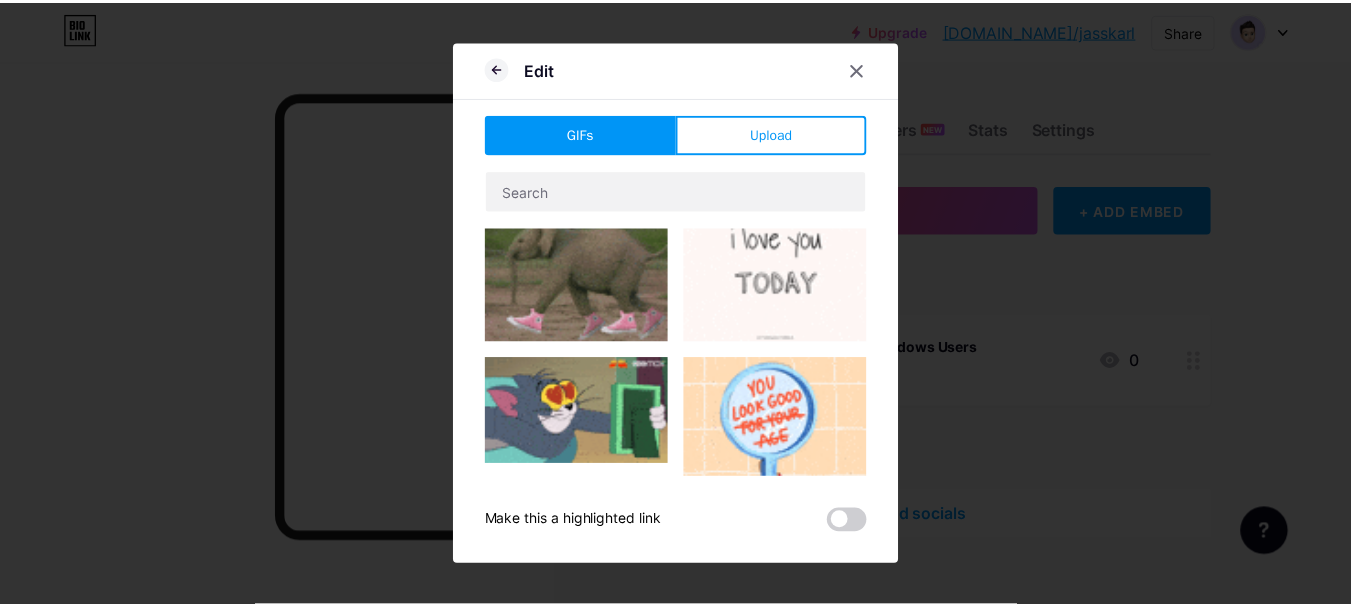 scroll, scrollTop: 0, scrollLeft: 0, axis: both 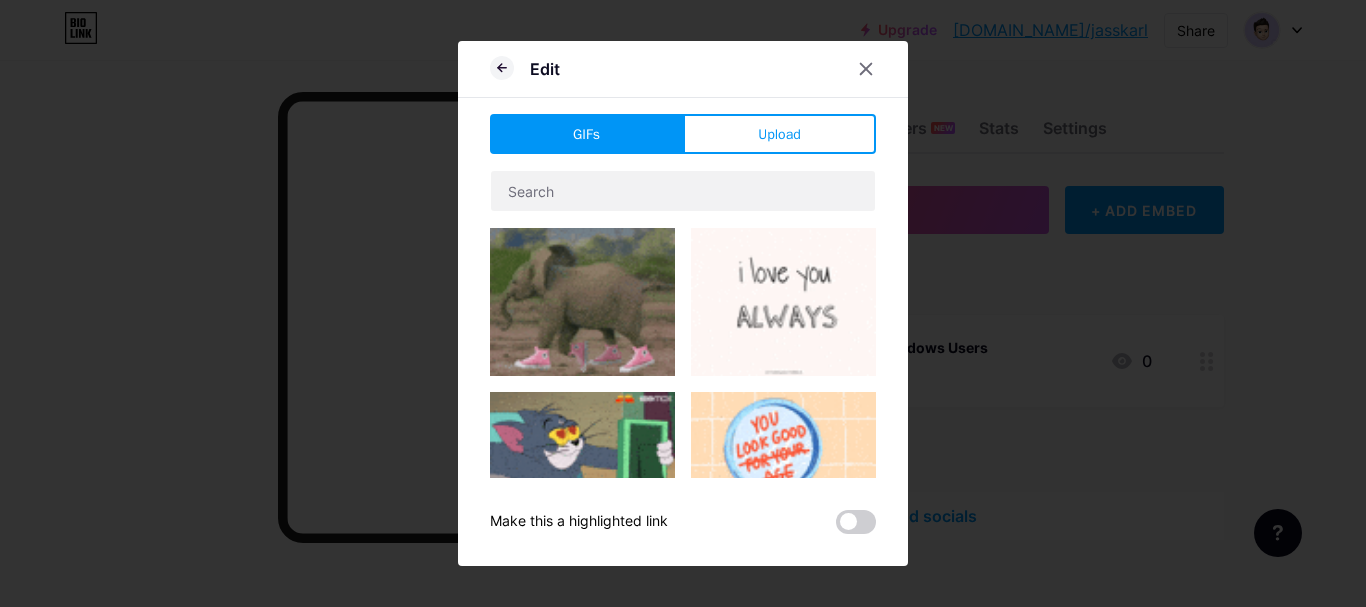 click on "Upload" at bounding box center [779, 134] 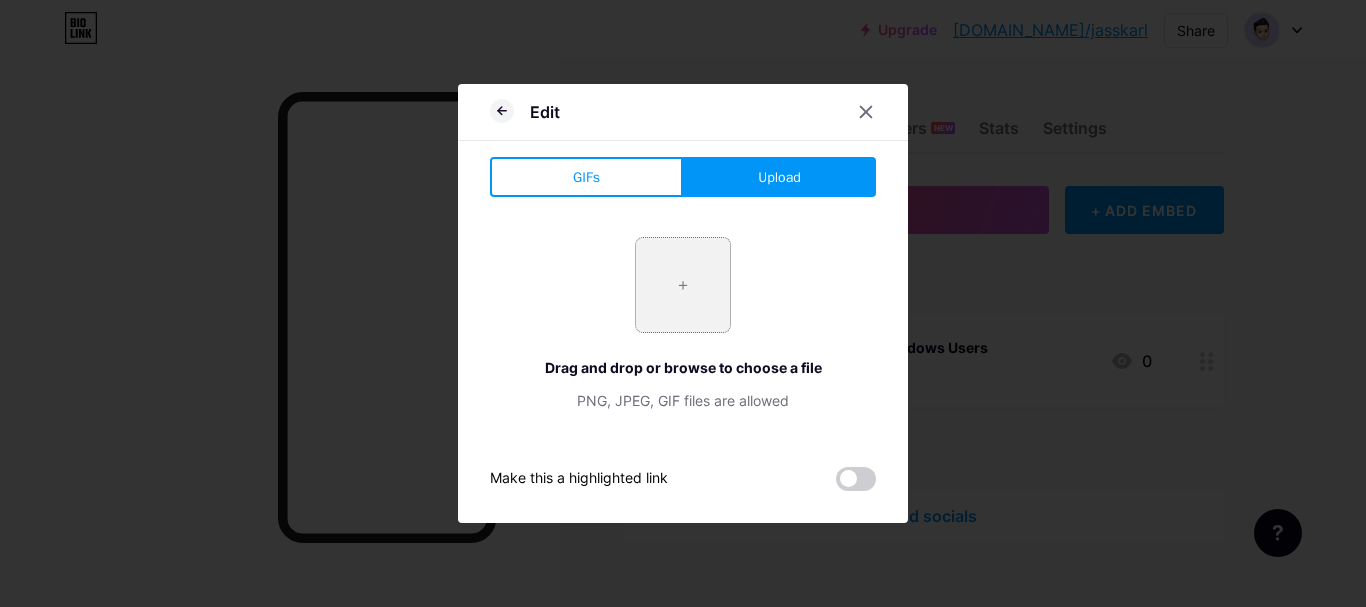 click at bounding box center [683, 285] 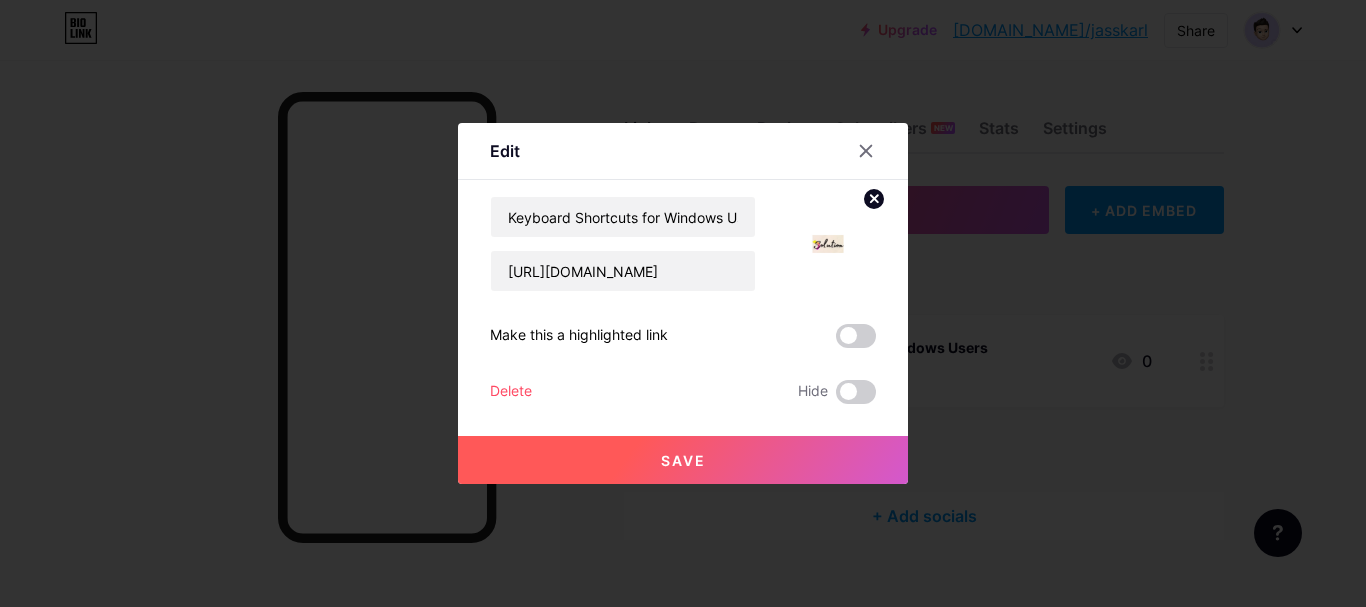 click 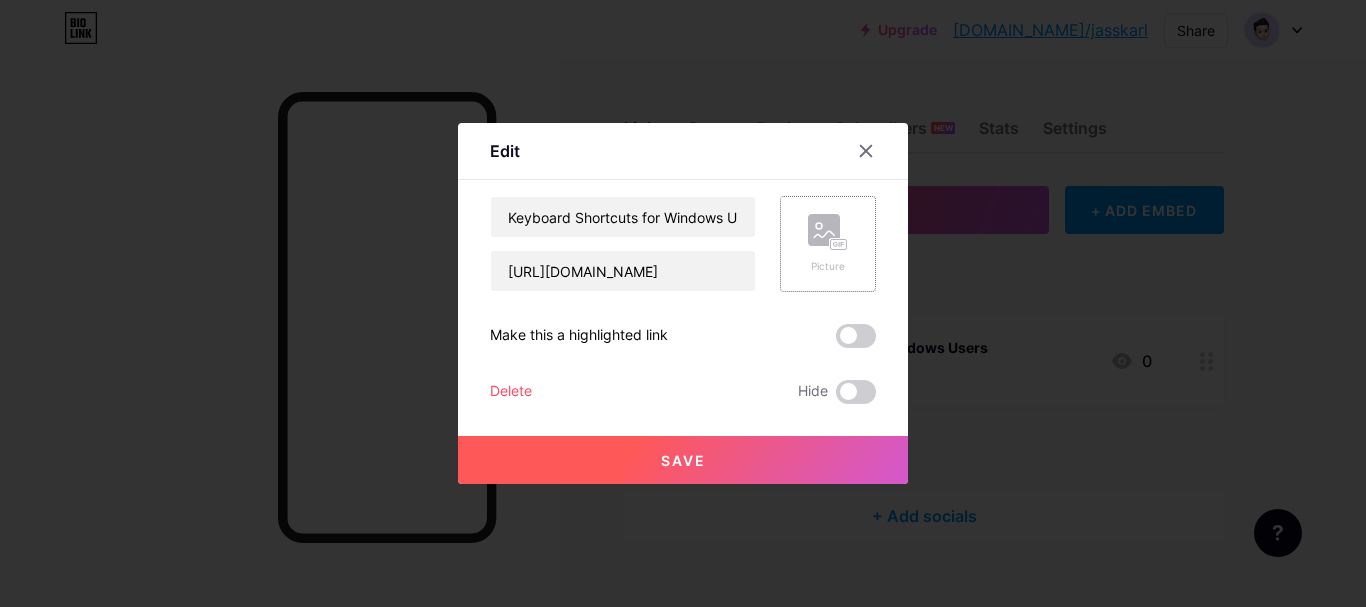 click at bounding box center [683, 303] 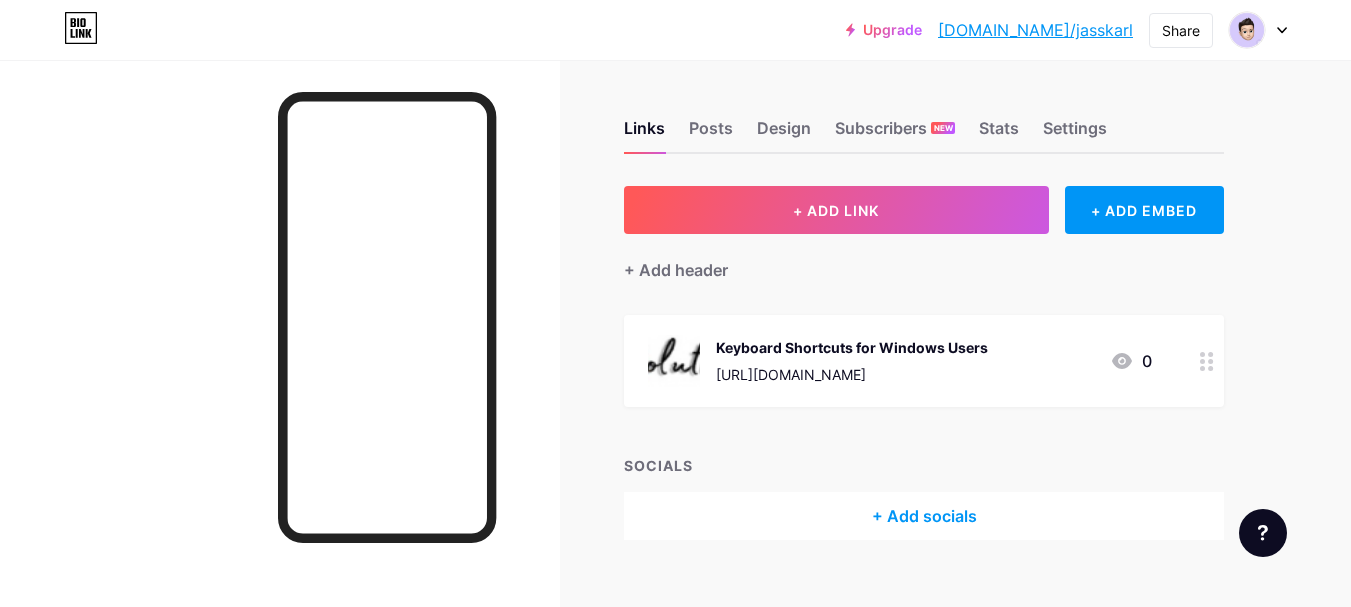 click at bounding box center [1207, 361] 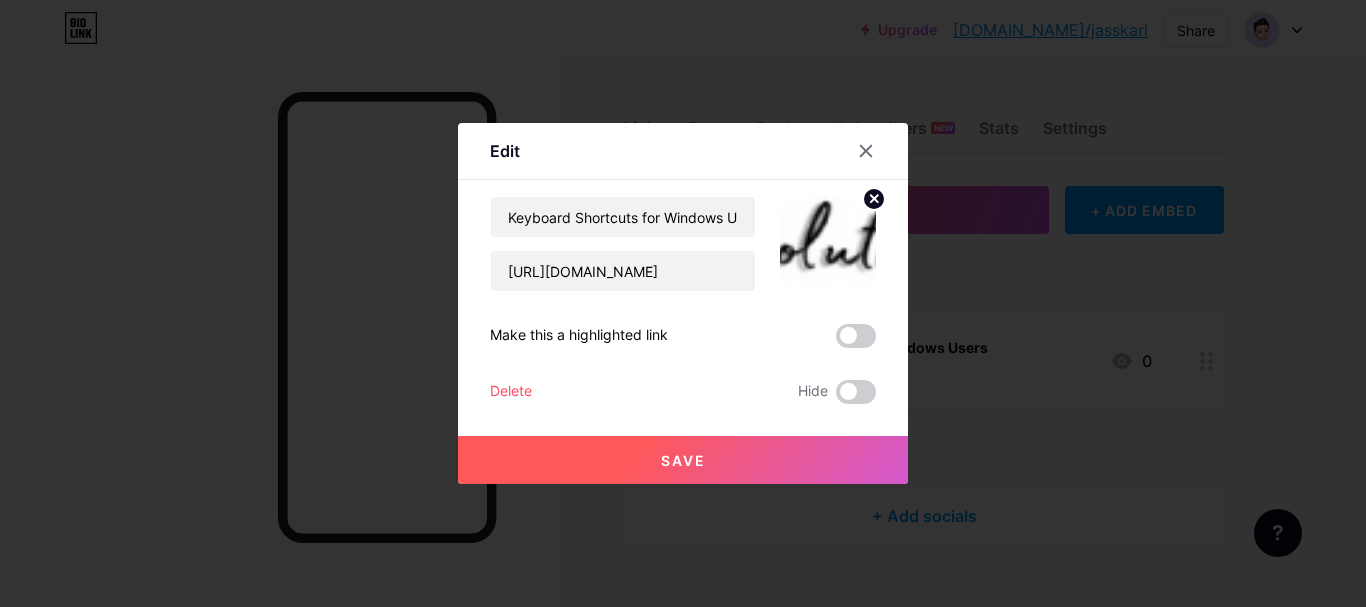click 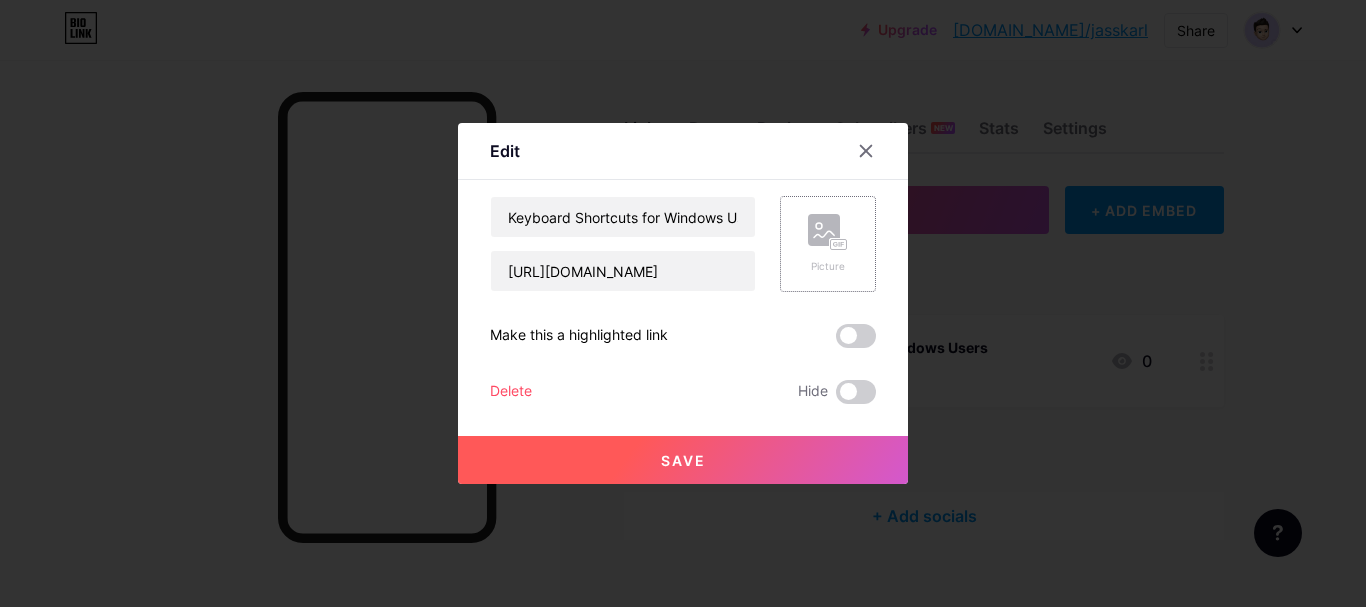 click 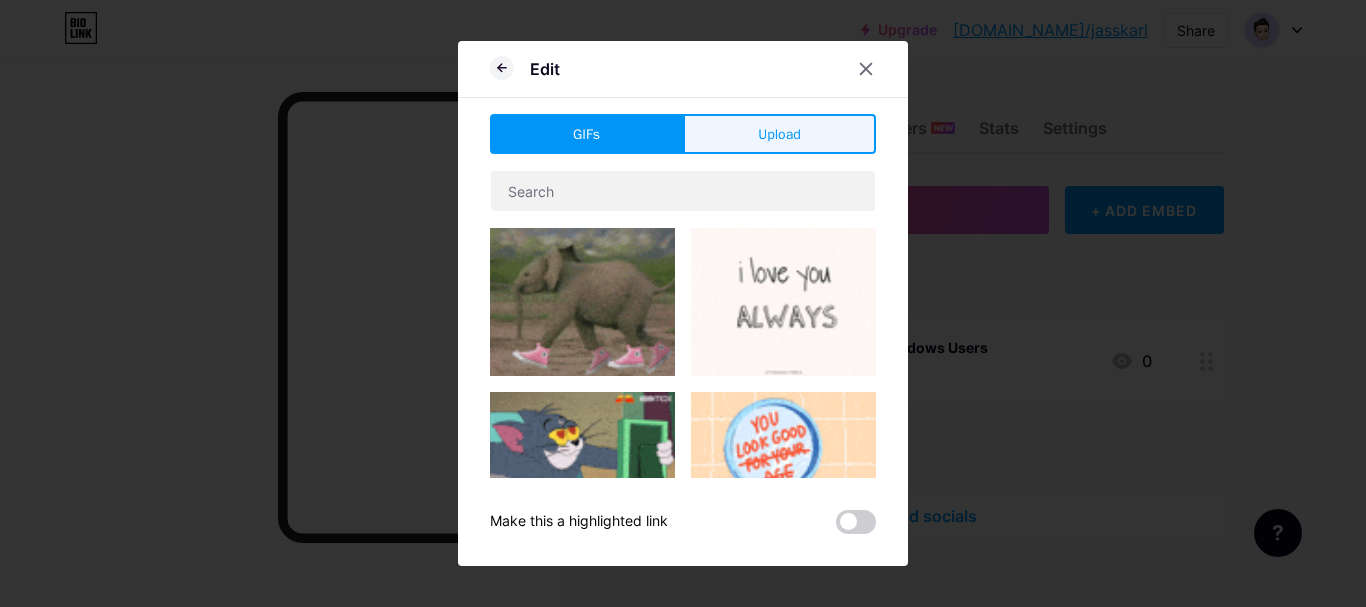 click on "Upload" at bounding box center [779, 134] 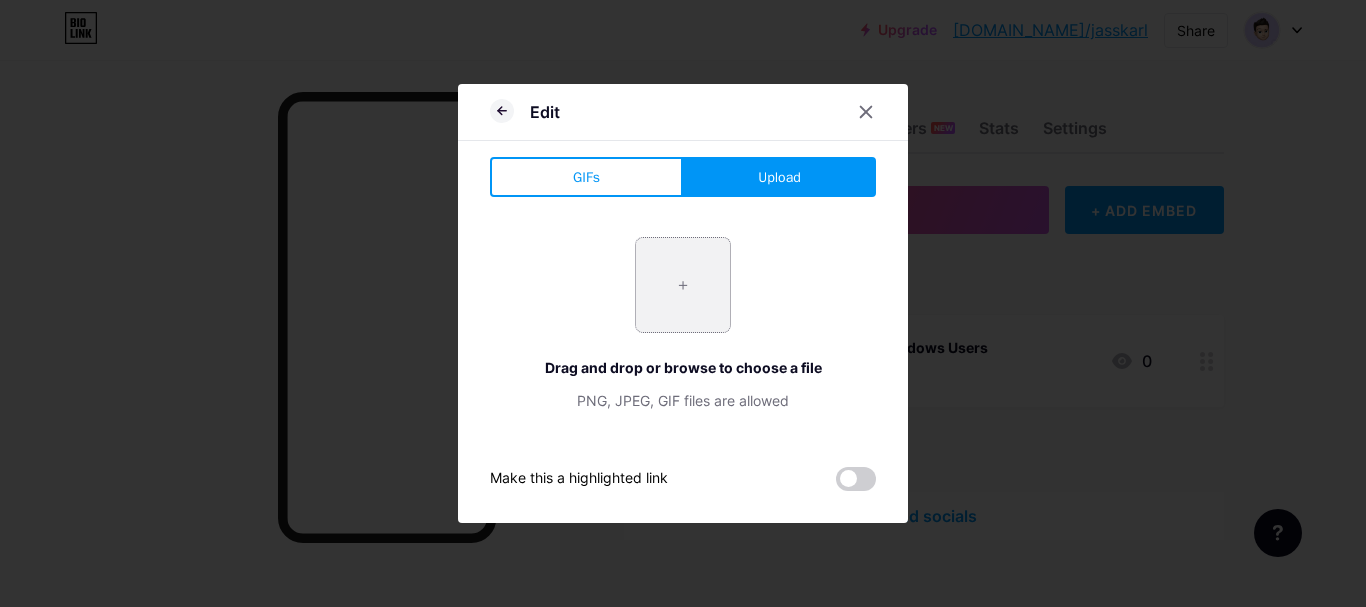 click at bounding box center (683, 285) 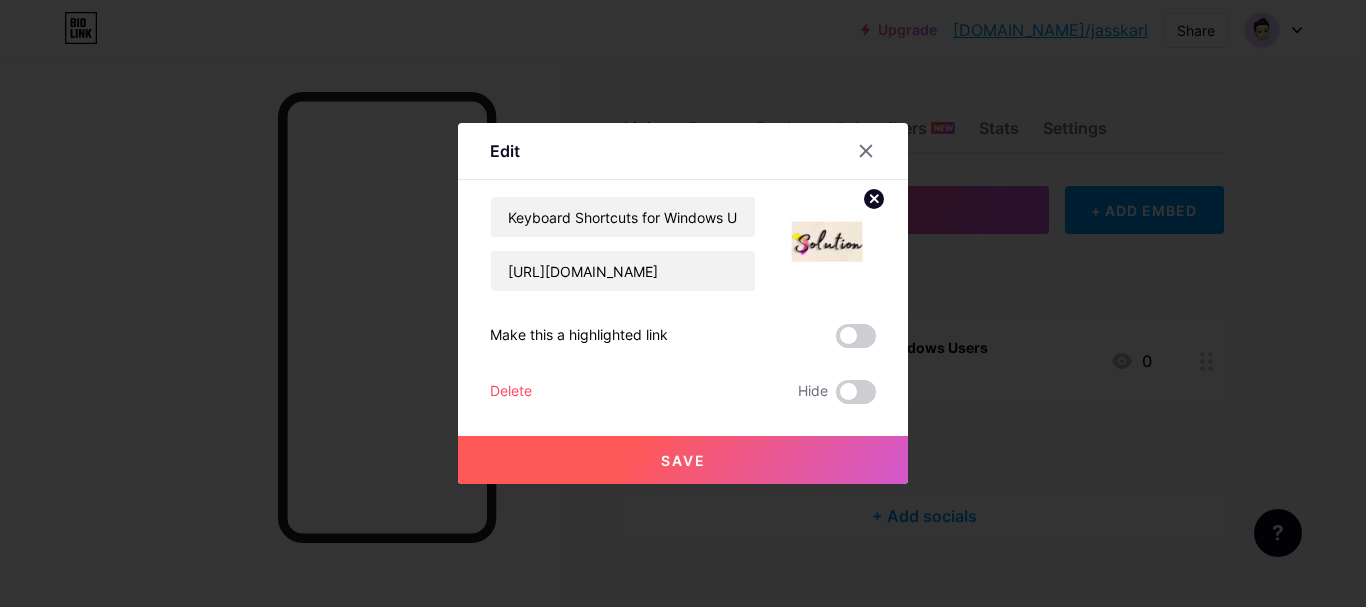 click on "Save" at bounding box center [683, 460] 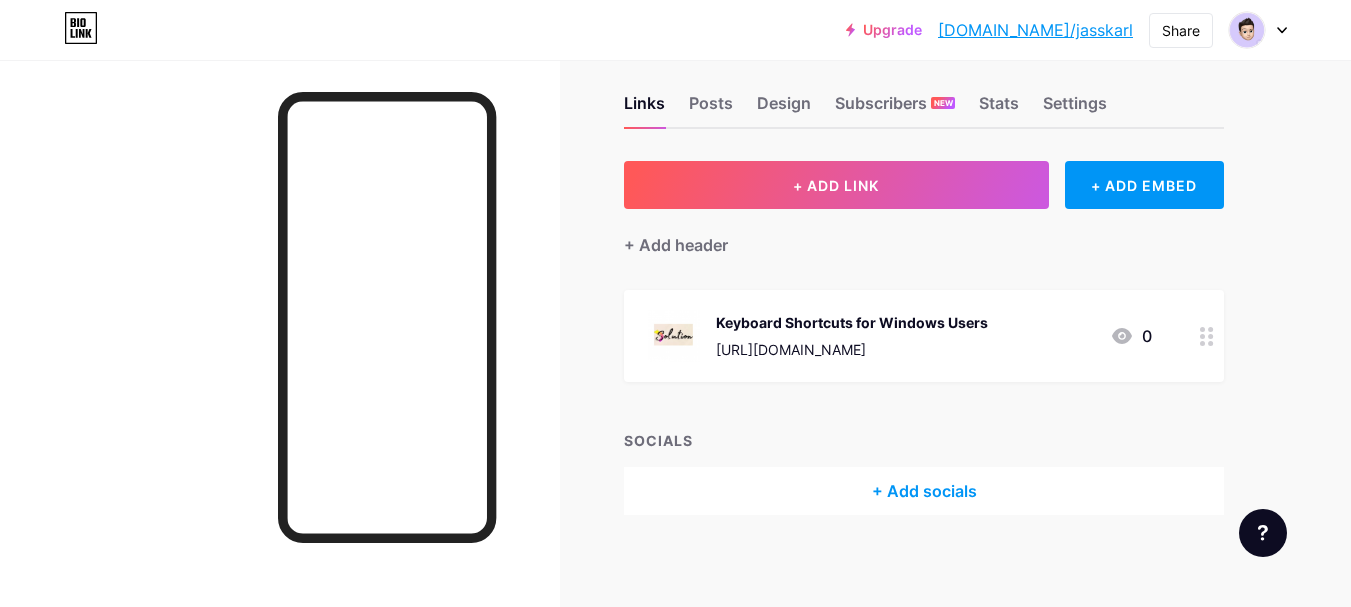 scroll, scrollTop: 32, scrollLeft: 0, axis: vertical 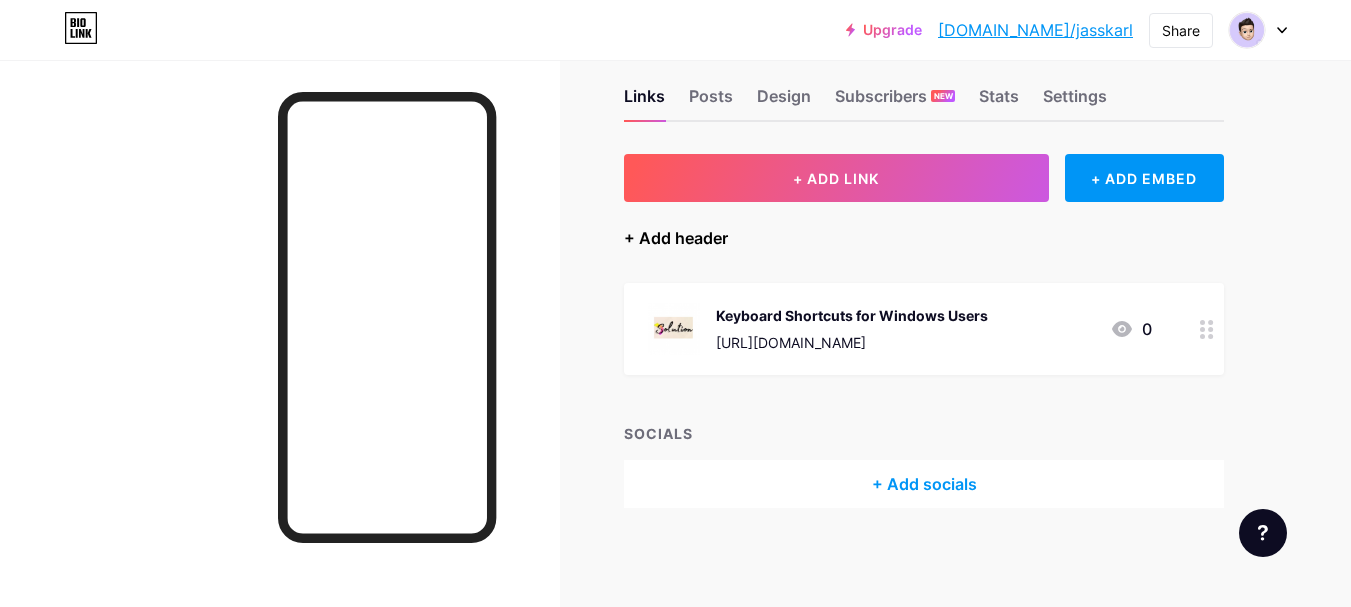 click on "+ Add header" at bounding box center [676, 238] 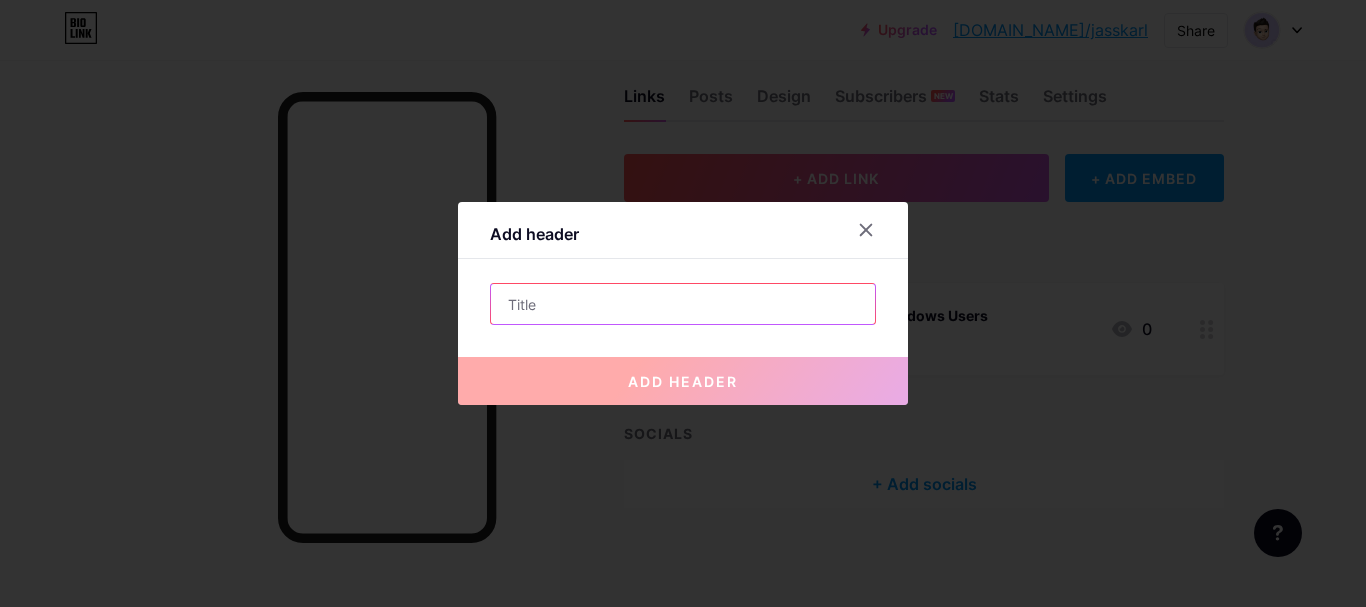 click at bounding box center [683, 304] 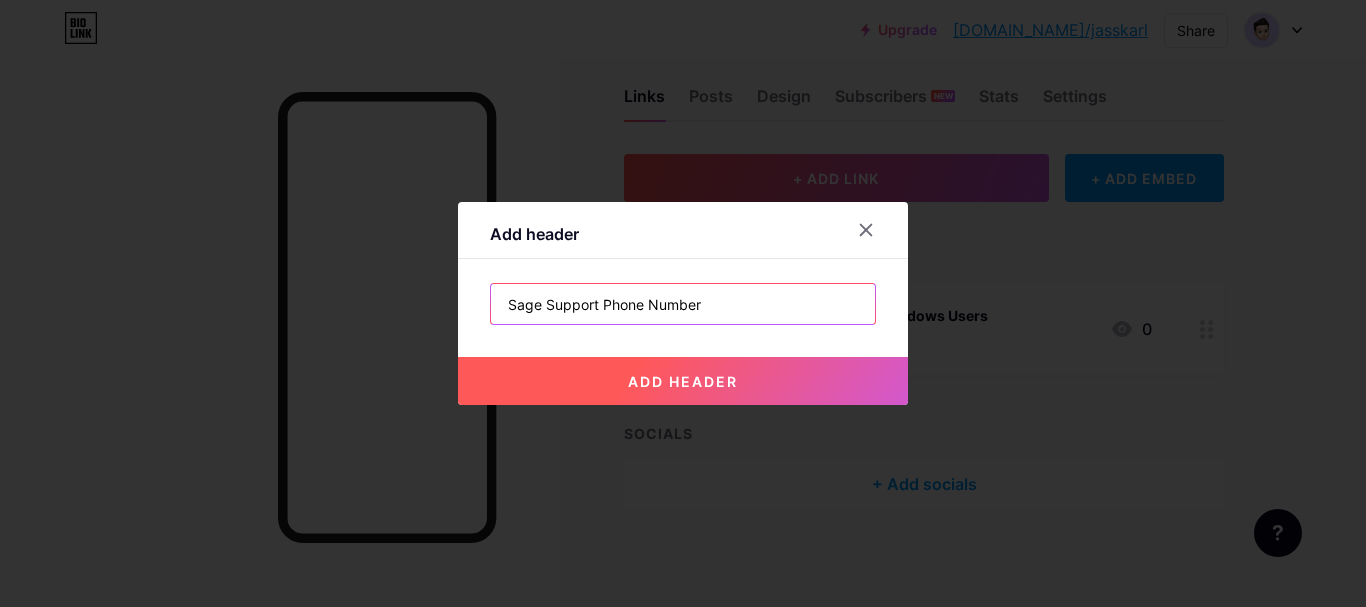 type on "Sage Support Phone Number" 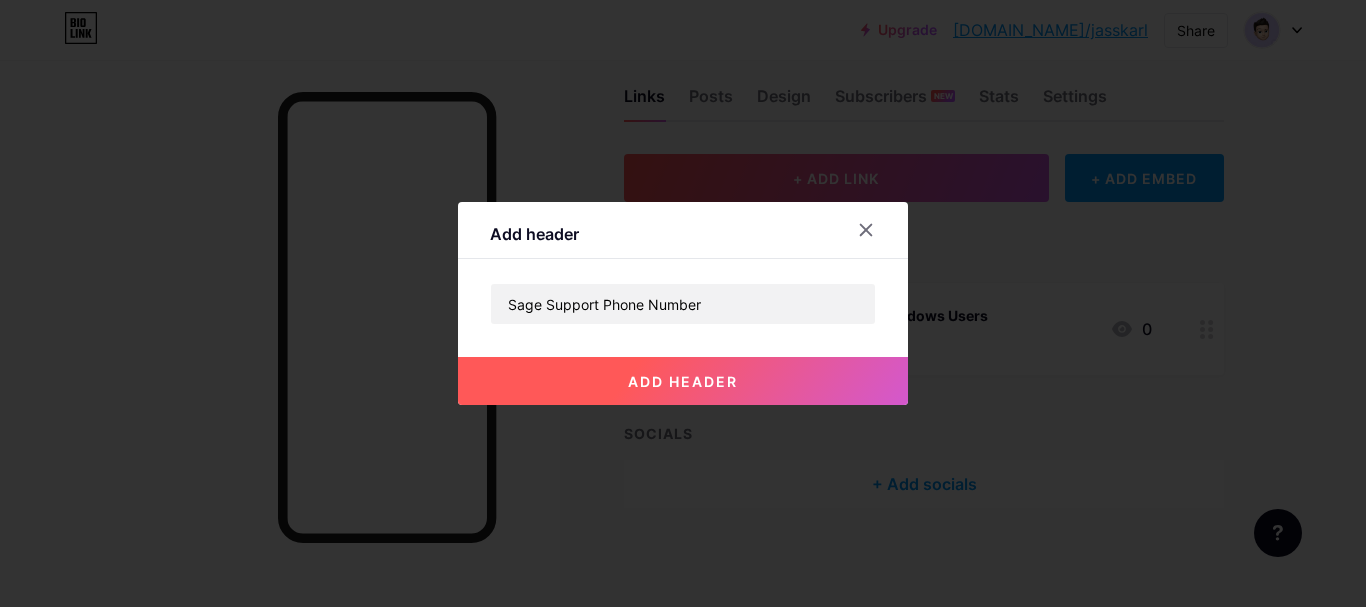 click on "add header" at bounding box center [683, 381] 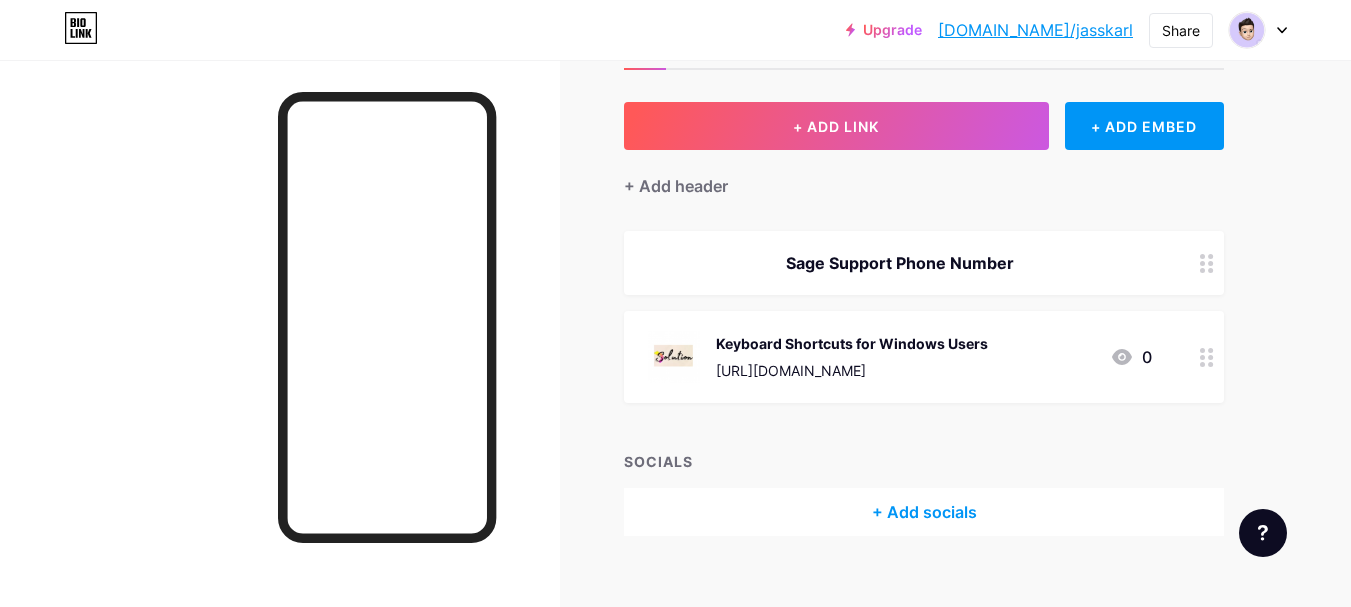 scroll, scrollTop: 112, scrollLeft: 0, axis: vertical 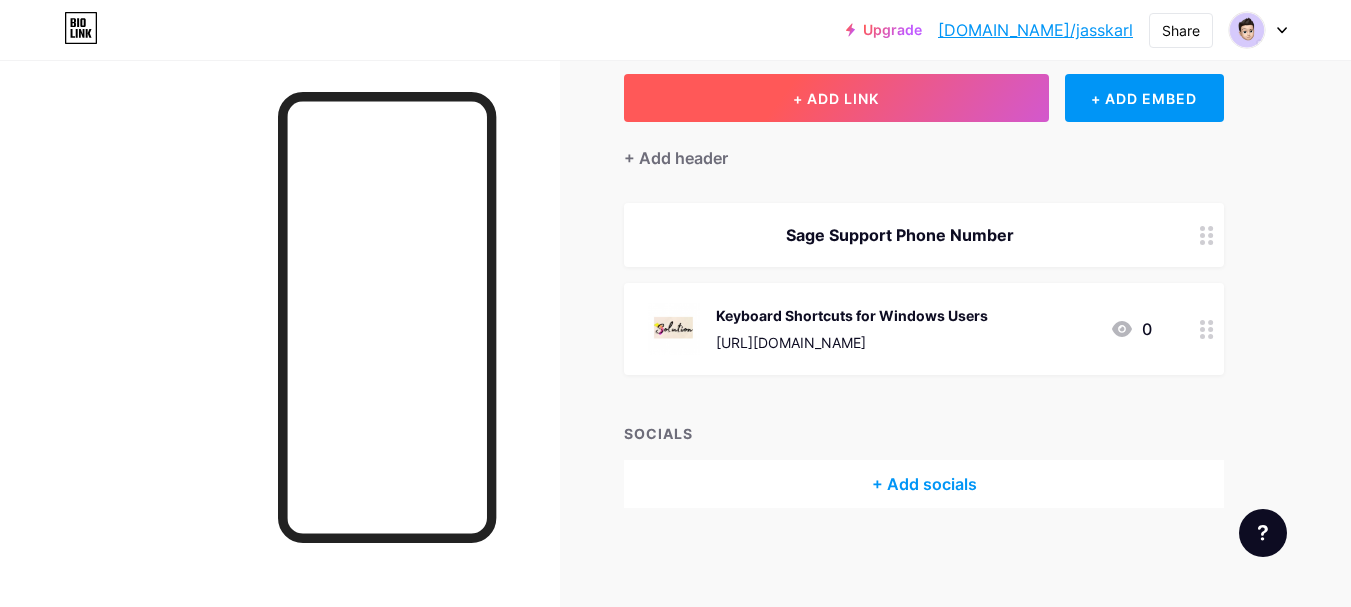 click on "+ ADD LINK" at bounding box center [836, 98] 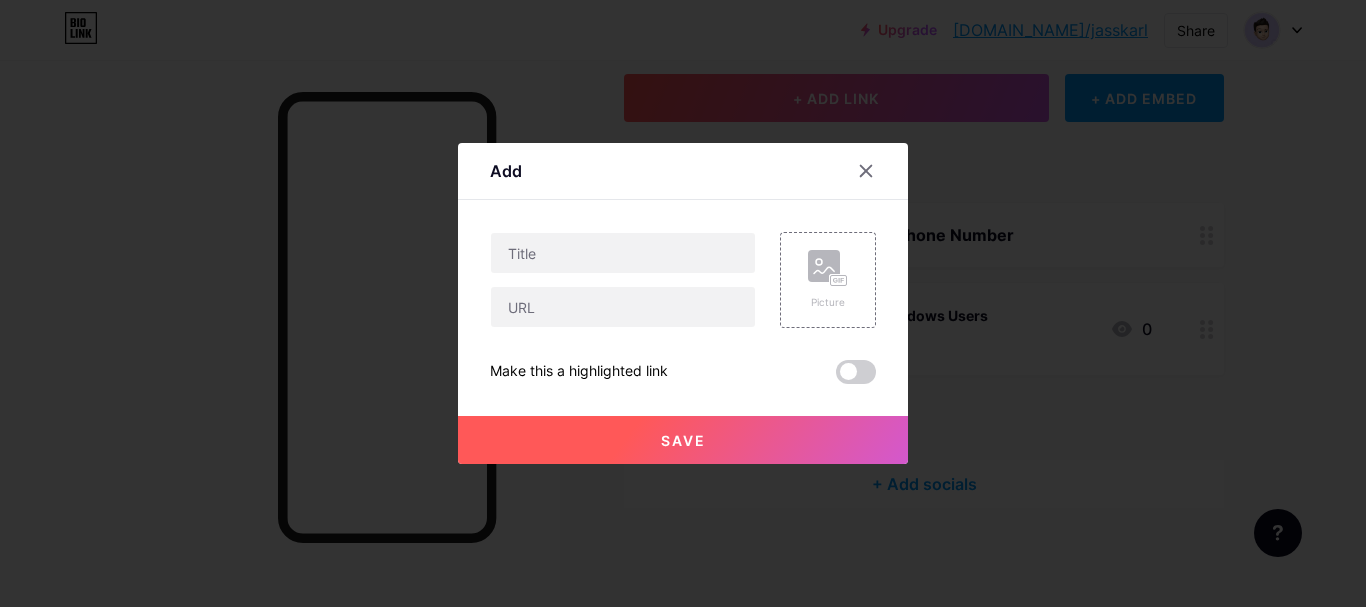 drag, startPoint x: 1070, startPoint y: 204, endPoint x: 1070, endPoint y: 192, distance: 12 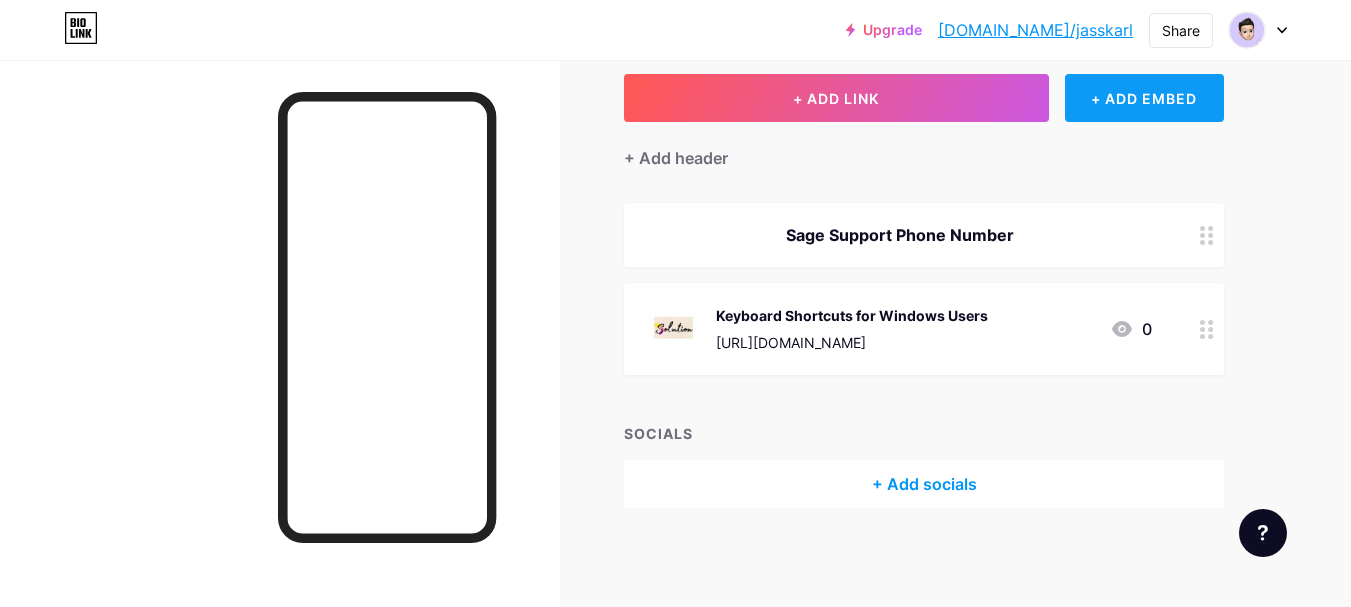 click on "+ ADD EMBED" at bounding box center [1144, 98] 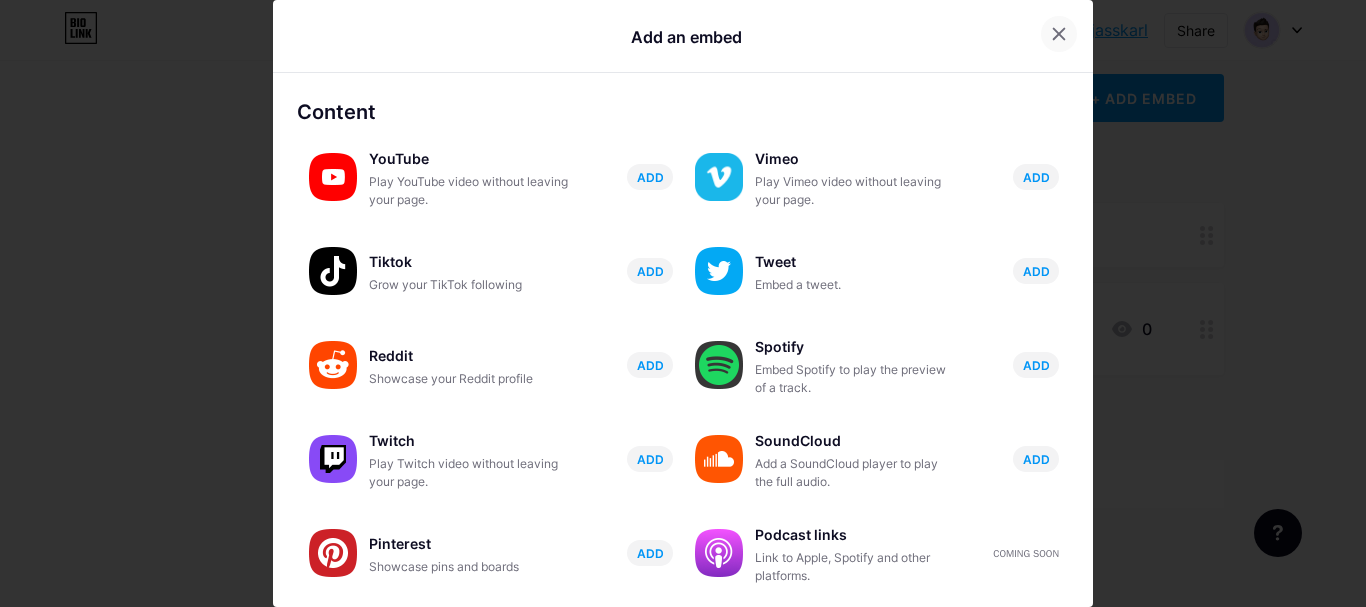 click 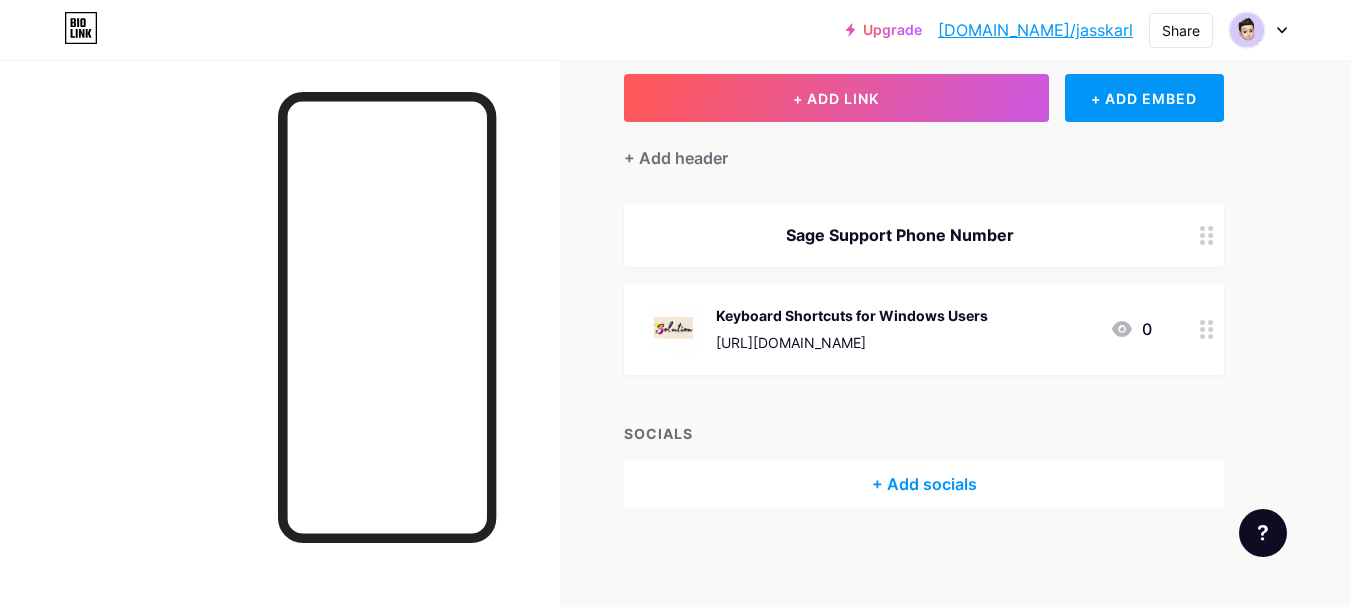 click on "SOCIALS     + Add socials" at bounding box center [924, 465] 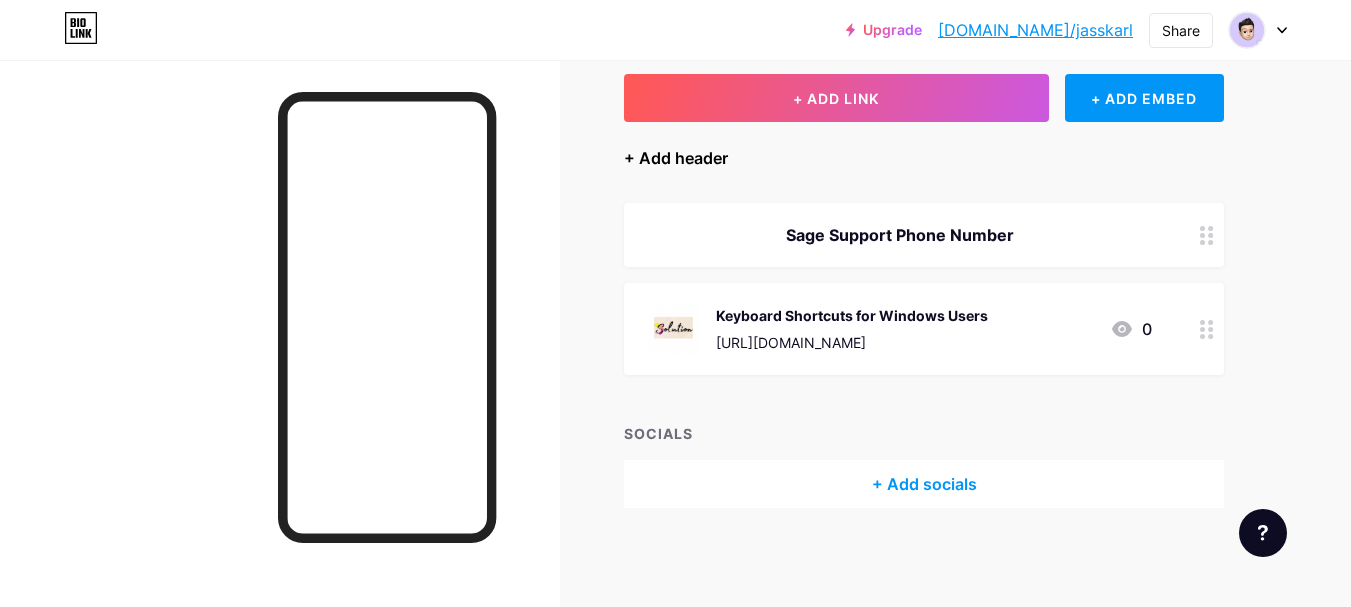 click on "+ Add header" at bounding box center [676, 158] 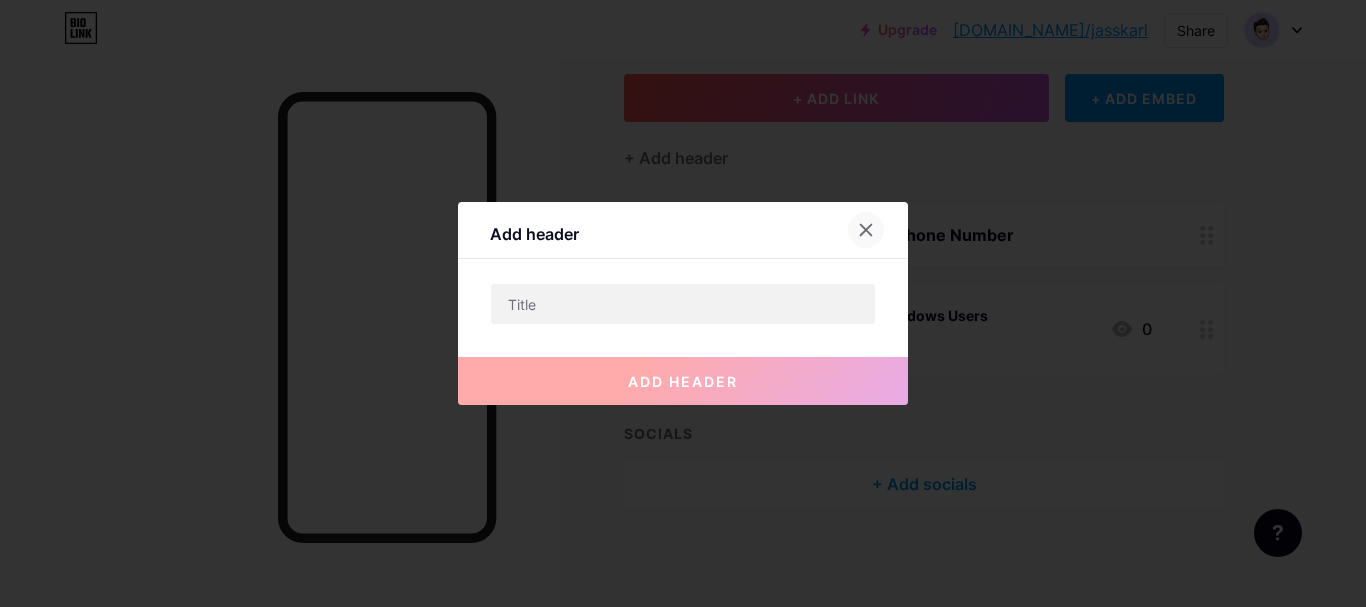 click 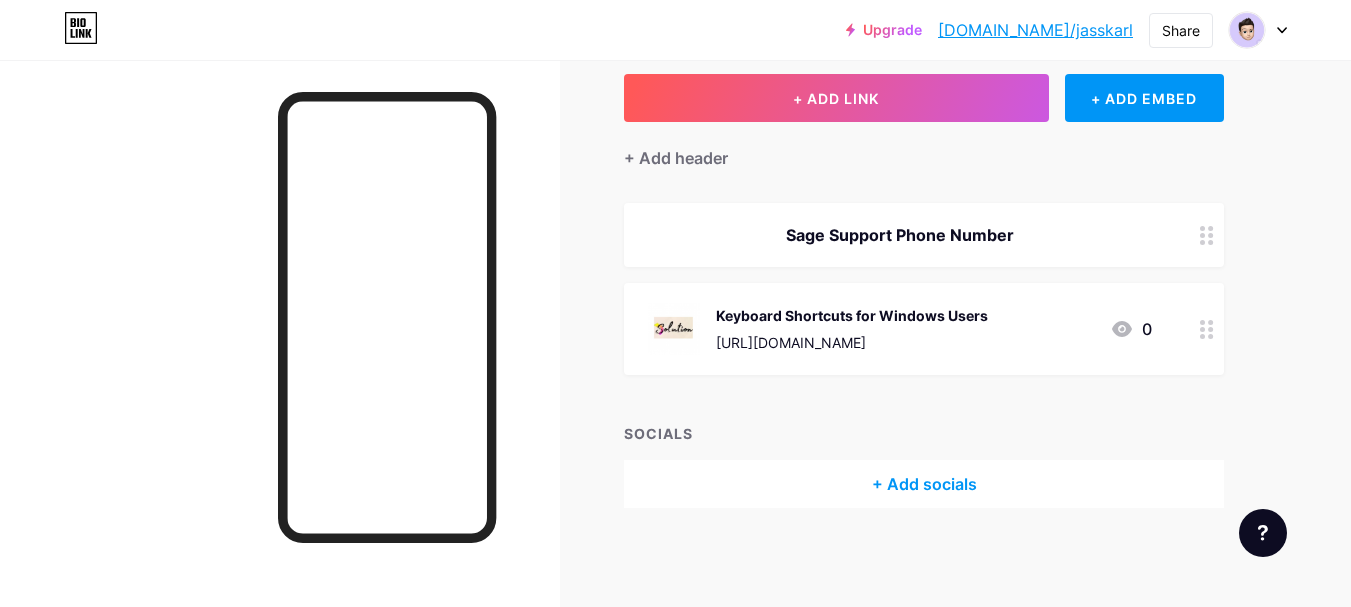 drag, startPoint x: 1027, startPoint y: 230, endPoint x: 1036, endPoint y: 241, distance: 14.21267 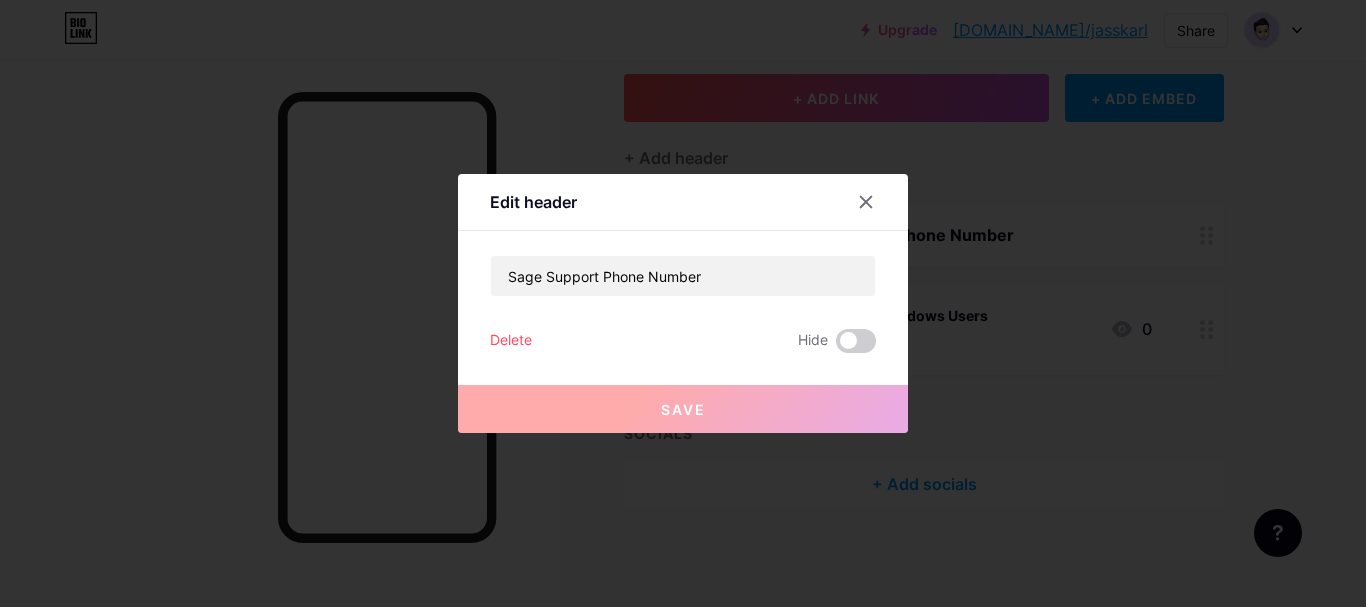 click at bounding box center (683, 303) 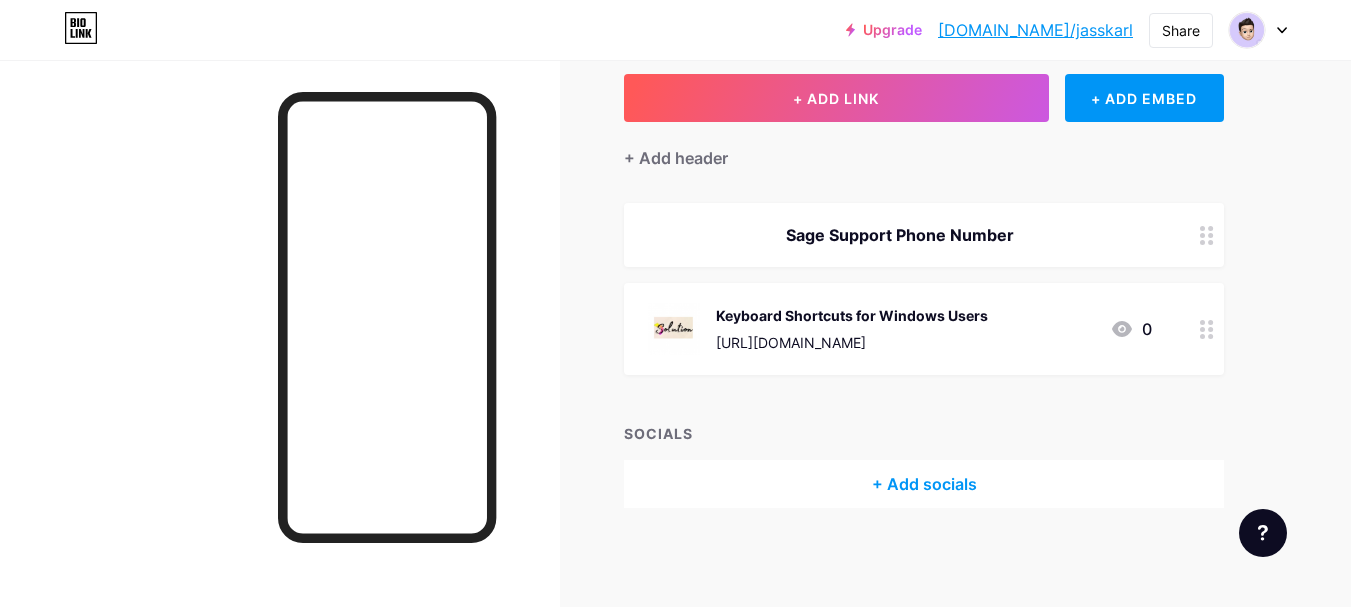 click on "Sage Support Phone Number" at bounding box center (924, 235) 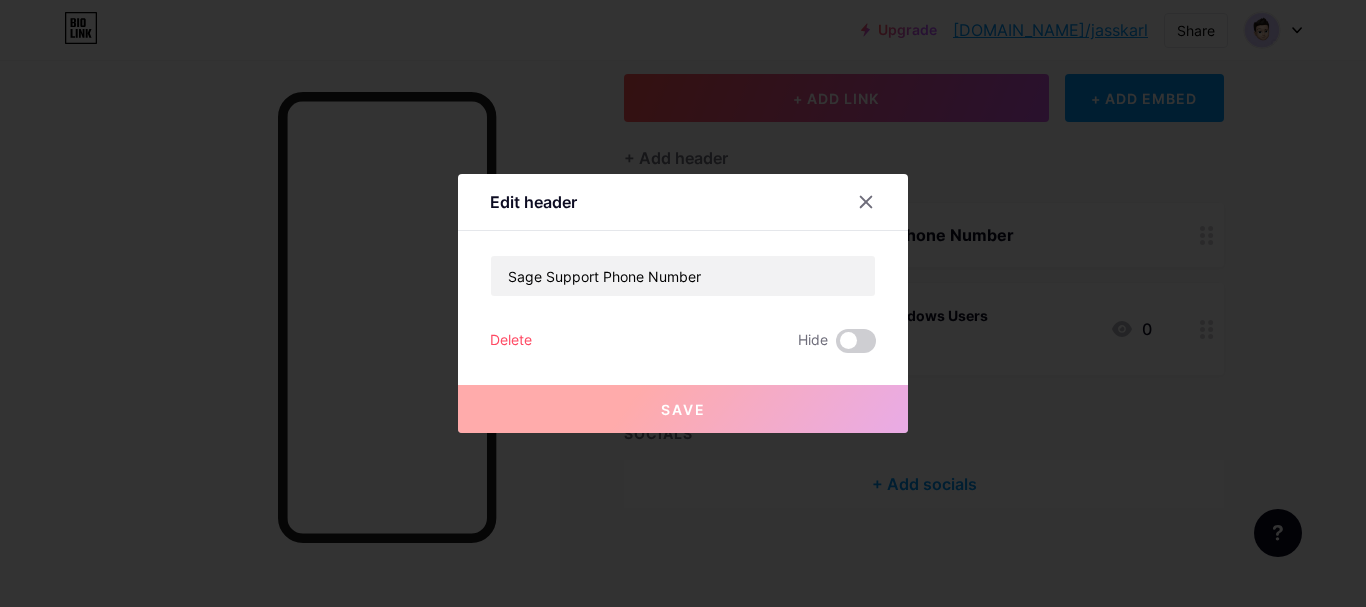 click at bounding box center (683, 303) 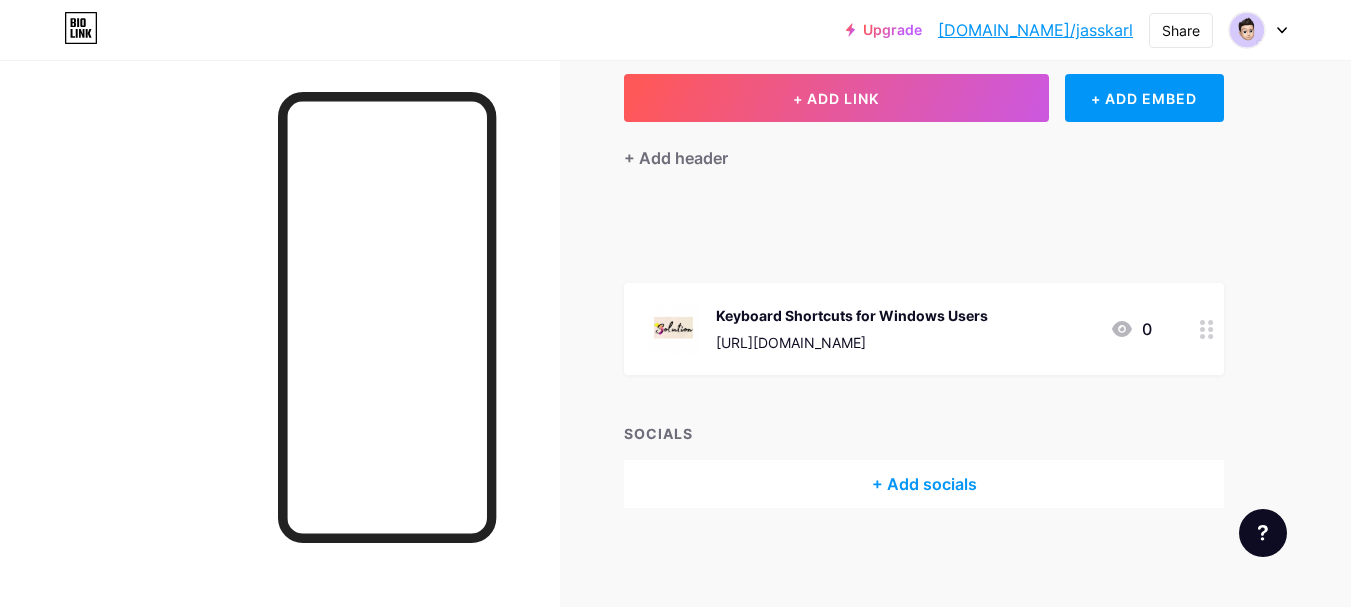 type 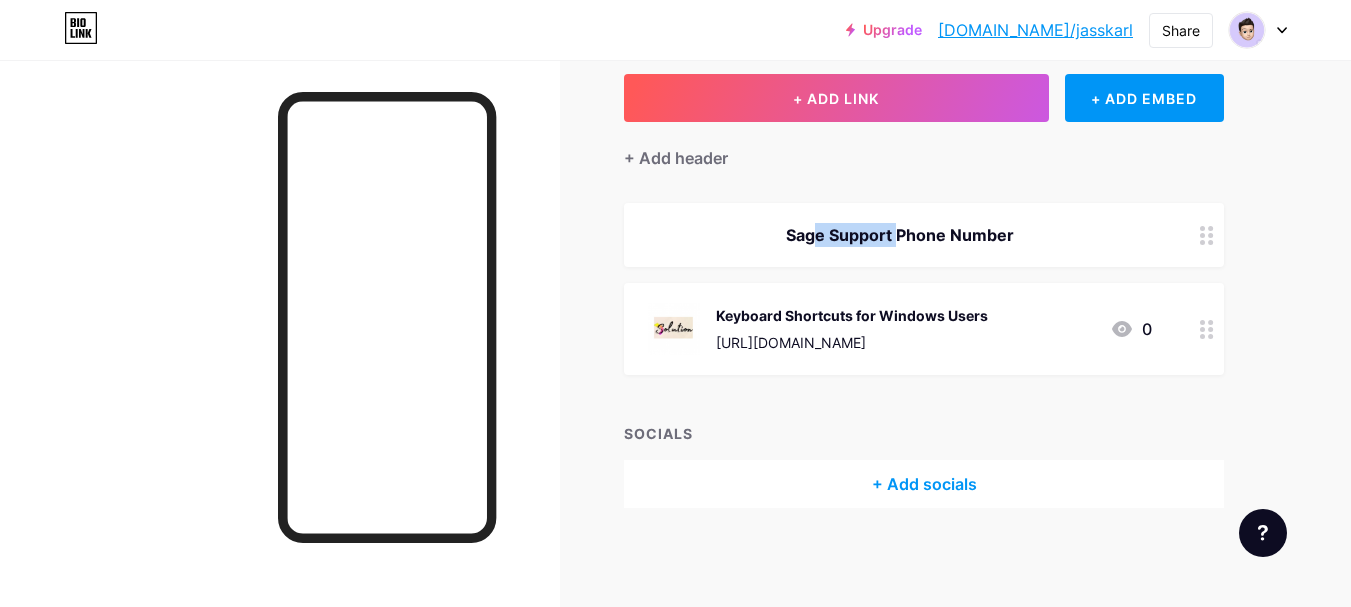 click on "+ ADD LINK     + ADD EMBED
+ Add header
Sage Support Phone Number
Keyboard Shortcuts for Windows Users
https://onelanesolution.com/keyboard-shortcuts-for-windows-users/
0
SOCIALS     + Add socials" at bounding box center (924, 291) 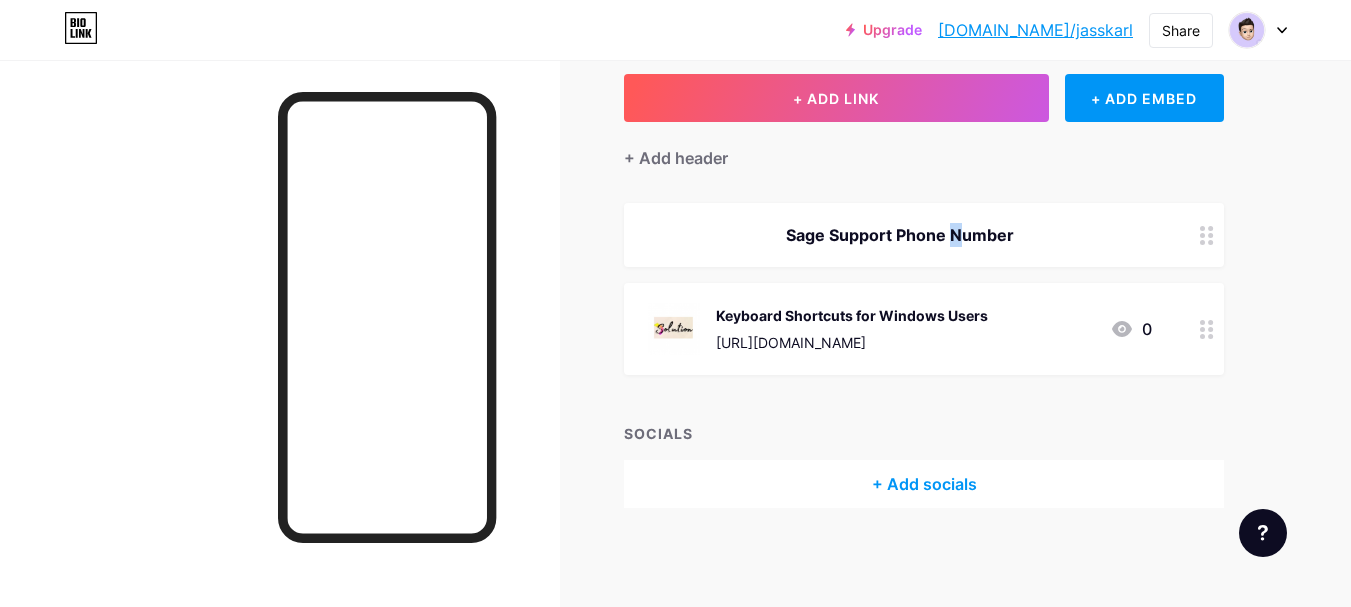 click on "+ ADD LINK     + ADD EMBED
+ Add header
Sage Support Phone Number
Keyboard Shortcuts for Windows Users
https://onelanesolution.com/keyboard-shortcuts-for-windows-users/
0
SOCIALS     + Add socials" at bounding box center [924, 291] 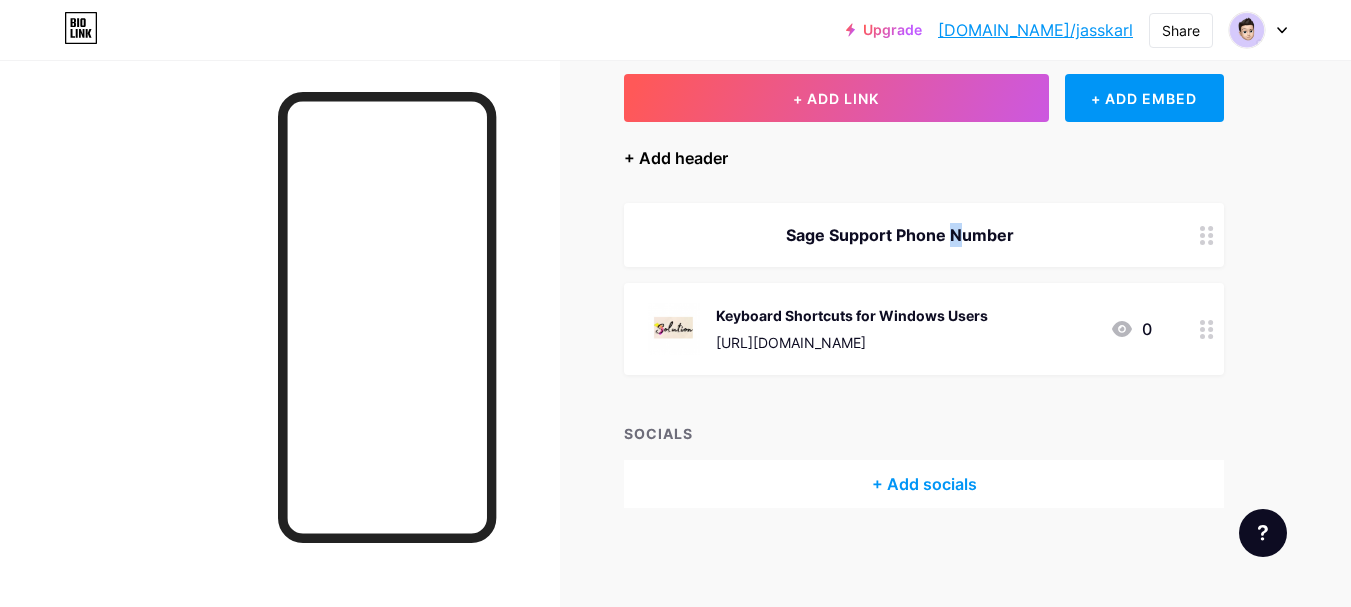 click on "+ Add header" at bounding box center [676, 158] 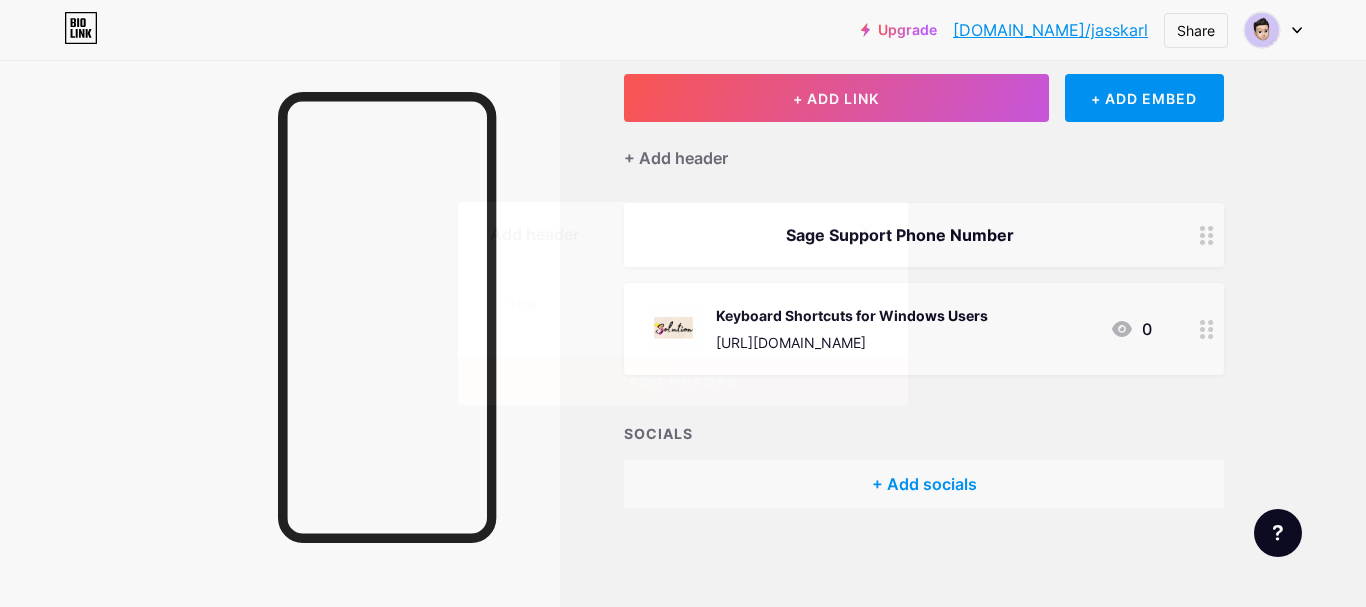 click at bounding box center (866, 230) 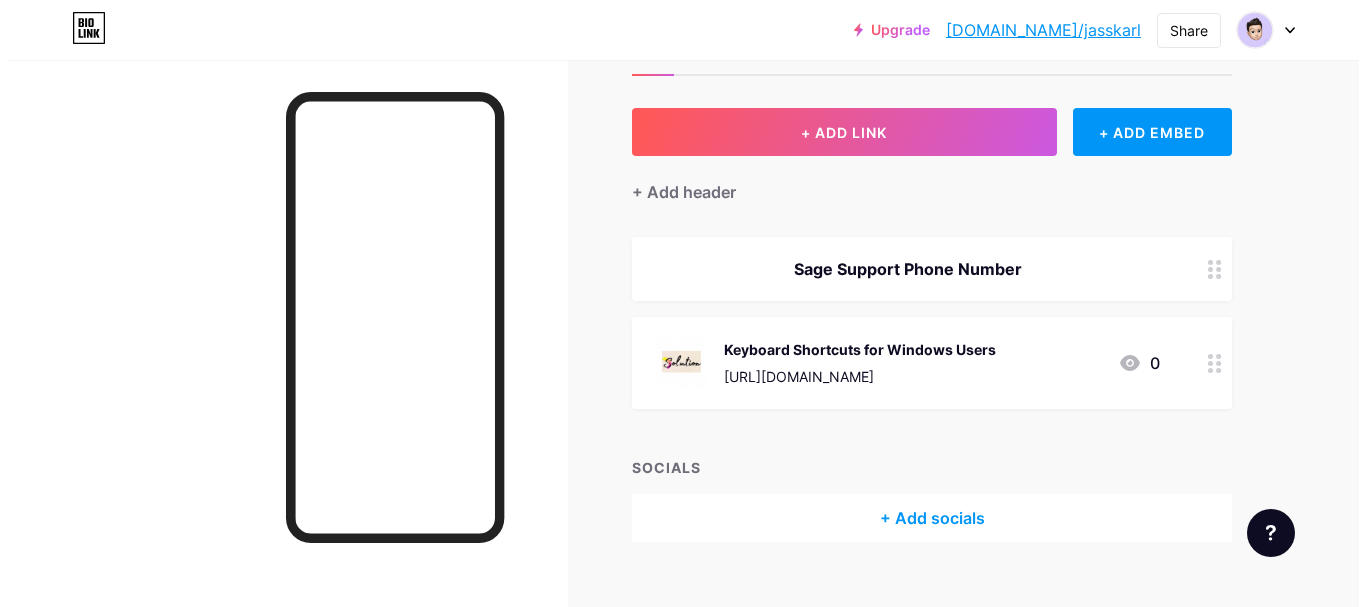 scroll, scrollTop: 112, scrollLeft: 0, axis: vertical 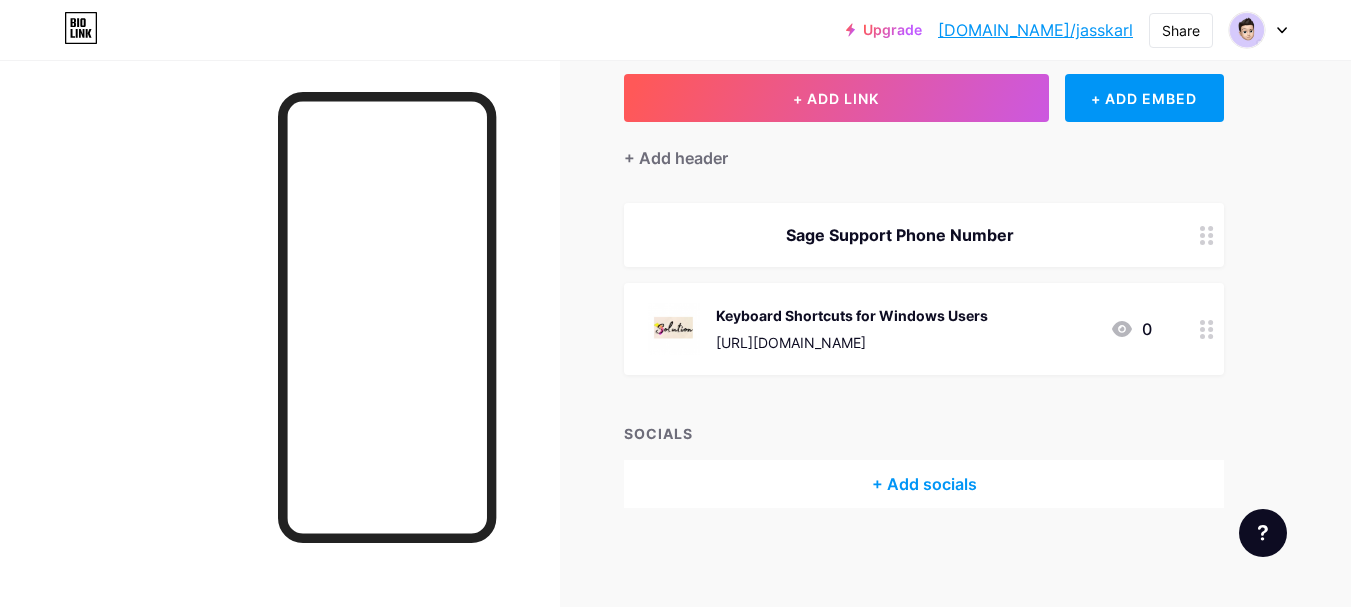 click on "+ Add socials" at bounding box center (924, 484) 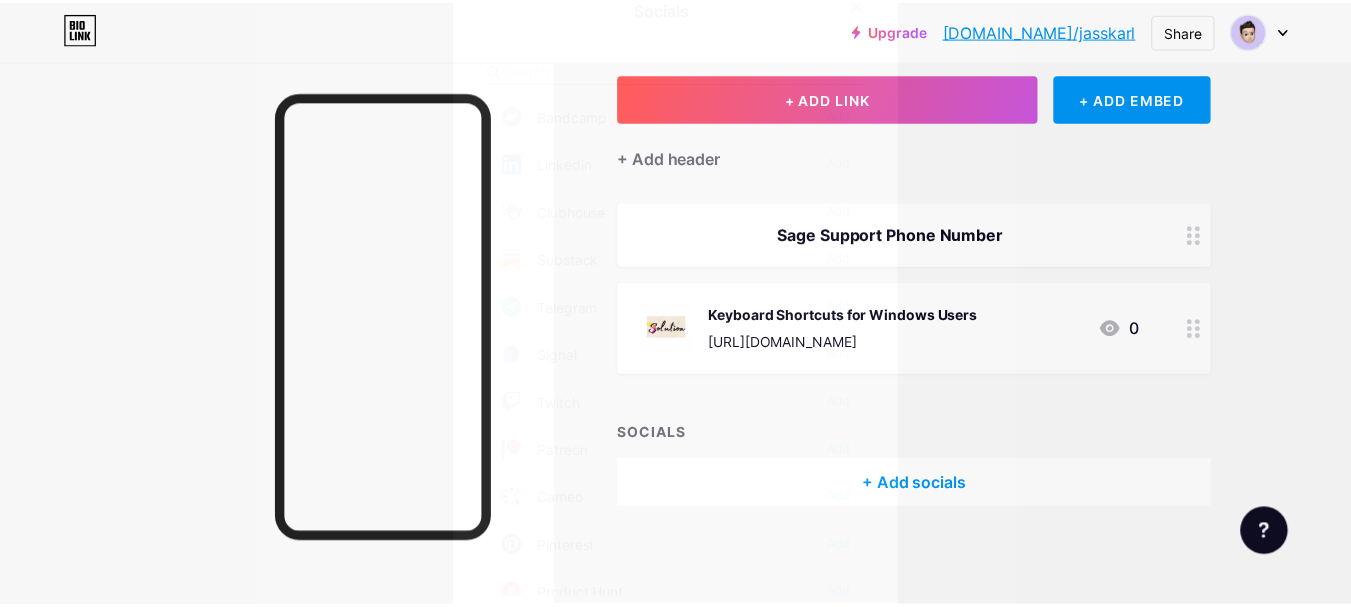 scroll, scrollTop: 1000, scrollLeft: 0, axis: vertical 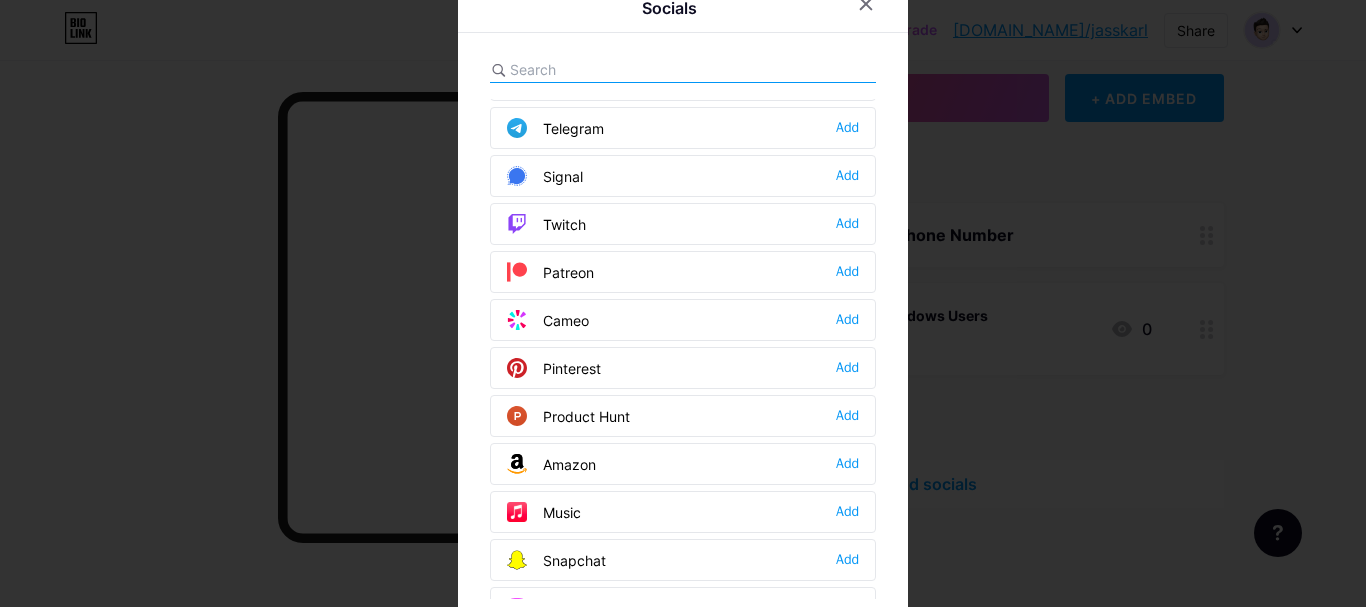 click at bounding box center (683, 303) 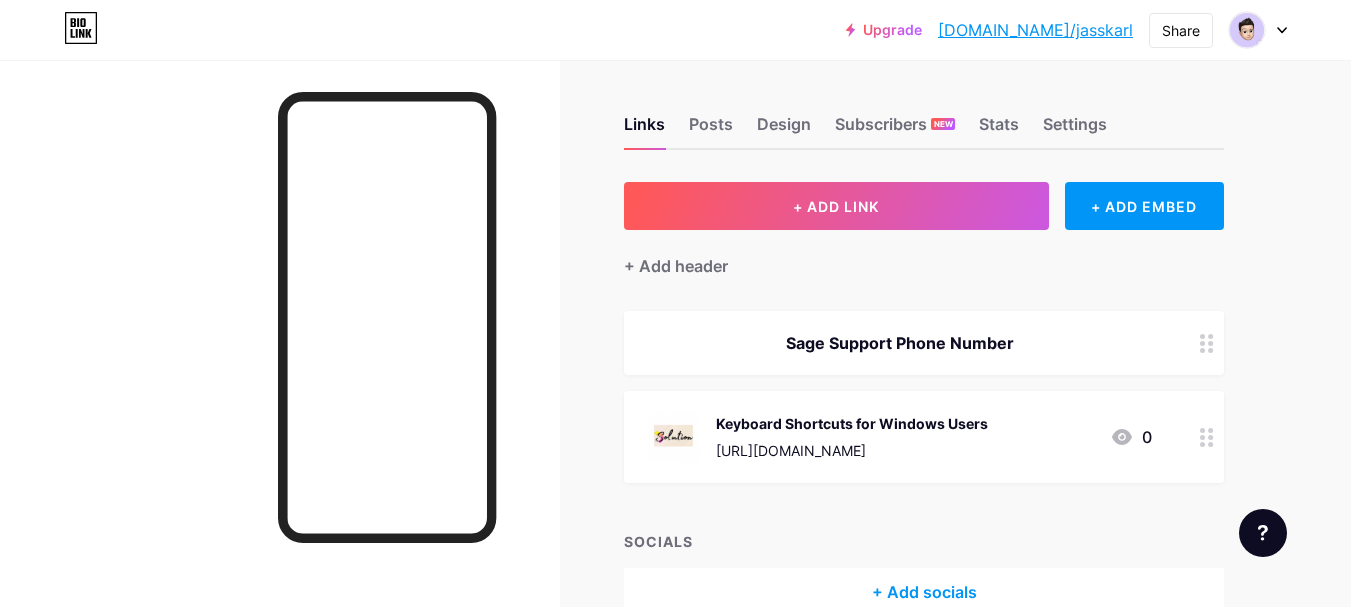 scroll, scrollTop: 0, scrollLeft: 0, axis: both 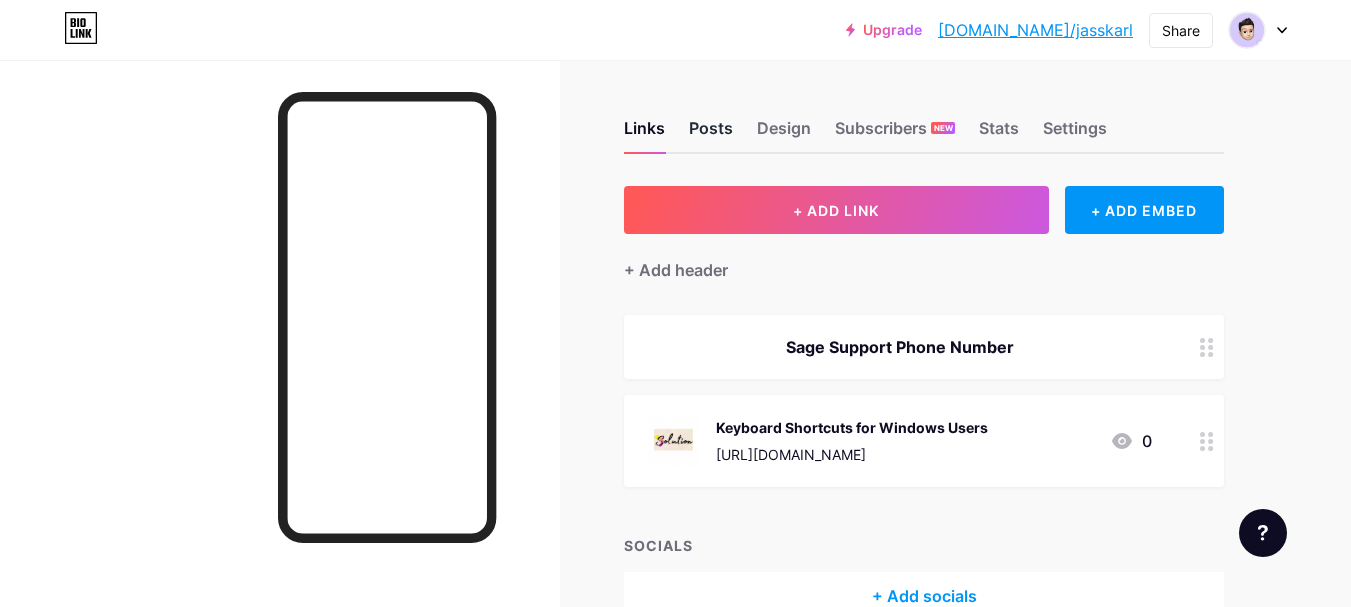 click on "Posts" at bounding box center [711, 134] 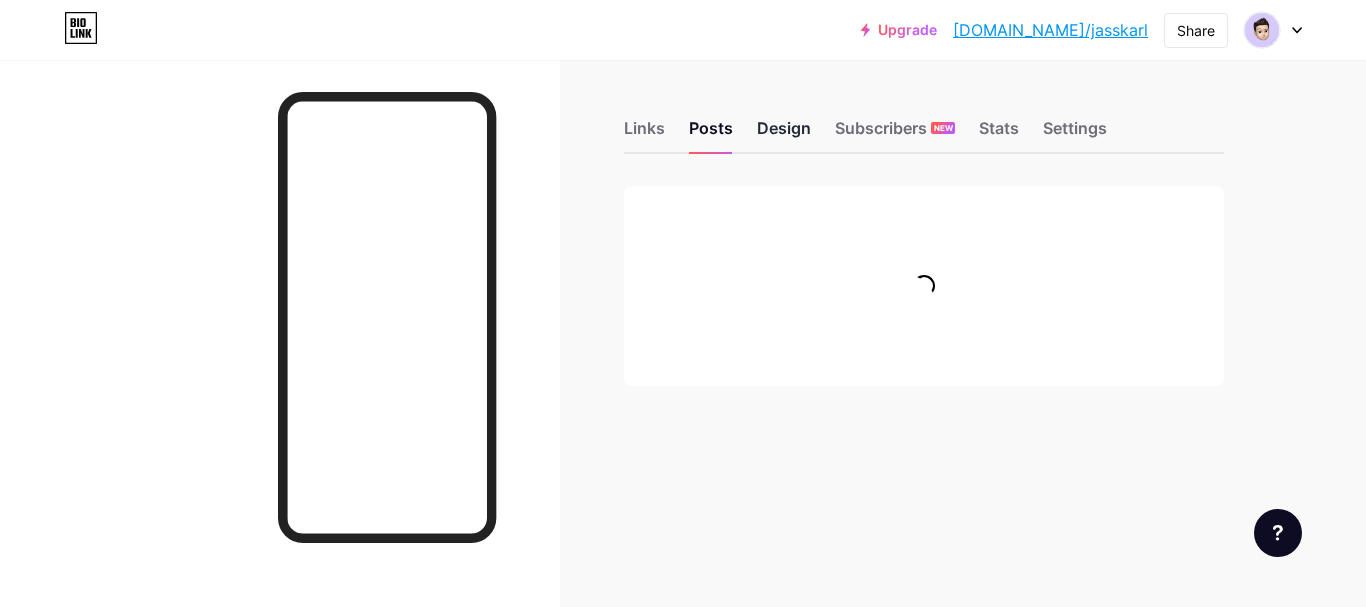 click on "Design" at bounding box center [784, 134] 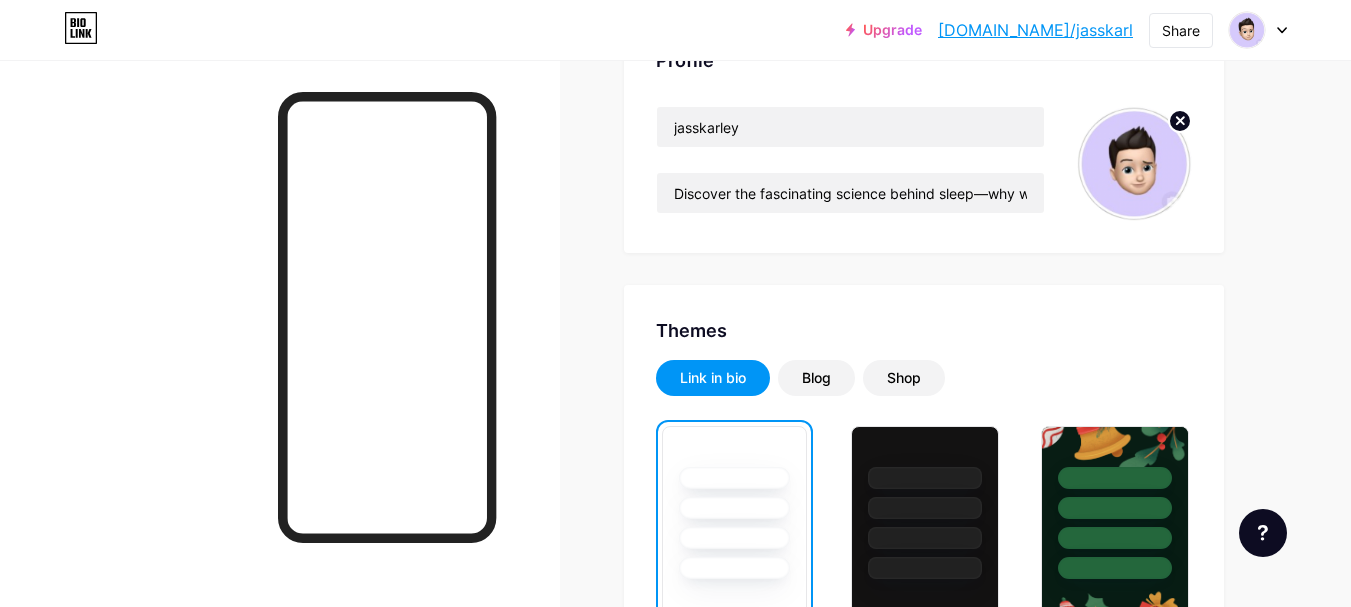 scroll, scrollTop: 0, scrollLeft: 0, axis: both 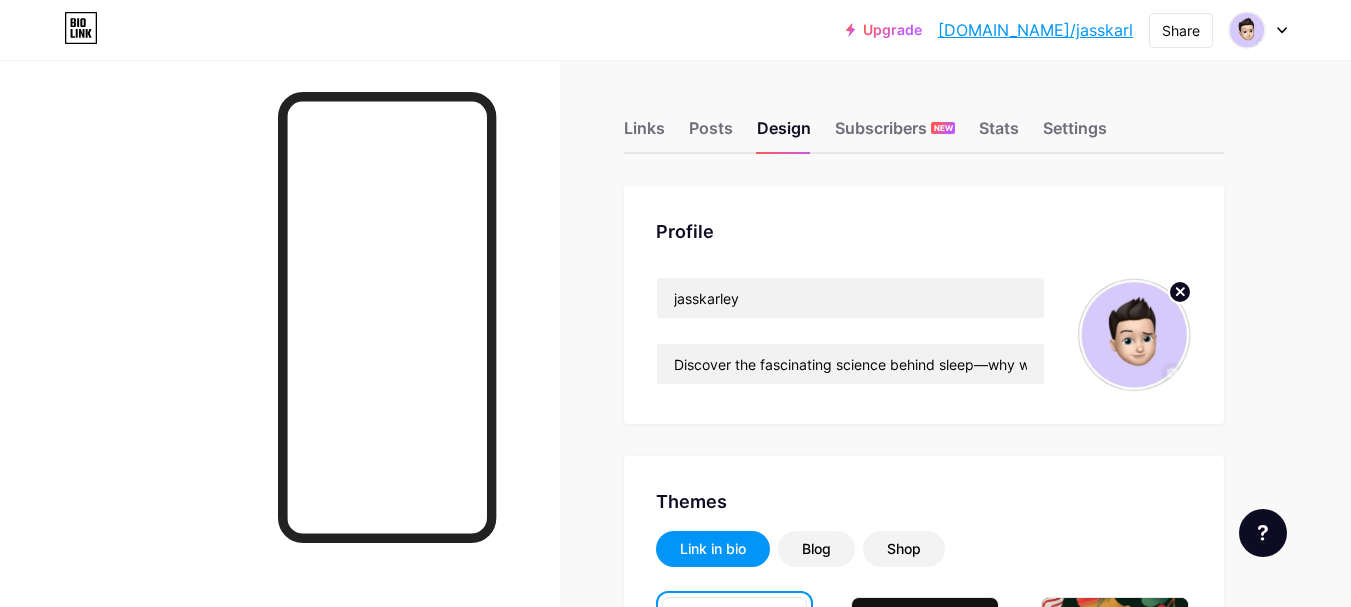 click on "Upgrade   bio.link/jasska...   bio.link/jasskarl   Share               Switch accounts     jasskarley   bio.link/jasskarl       + Add a new page        Account settings   Logout" at bounding box center [675, 30] 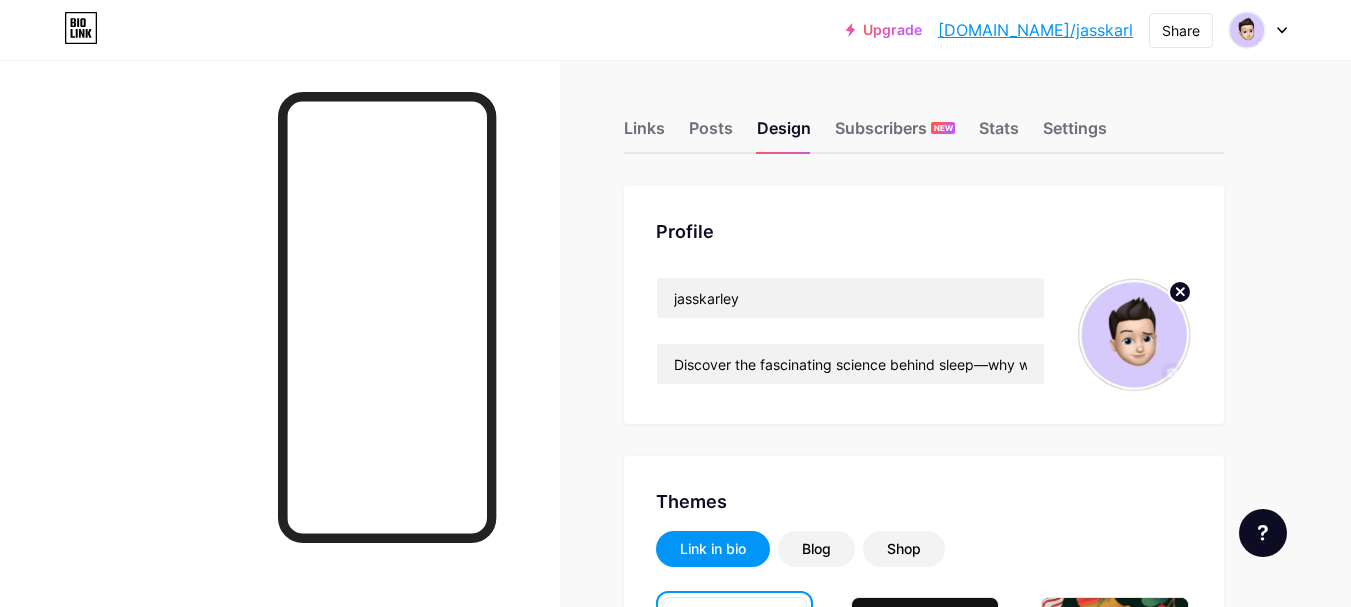 click at bounding box center [1258, 30] 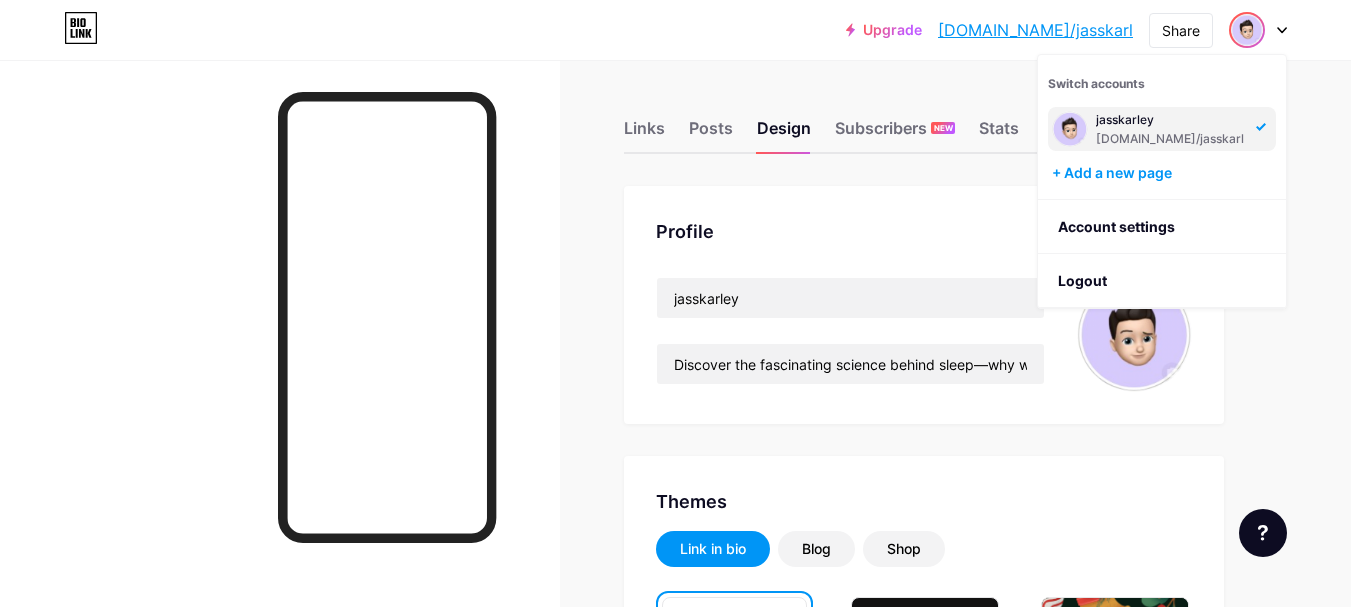 click on "[DOMAIN_NAME]/jasskarl" at bounding box center [1170, 139] 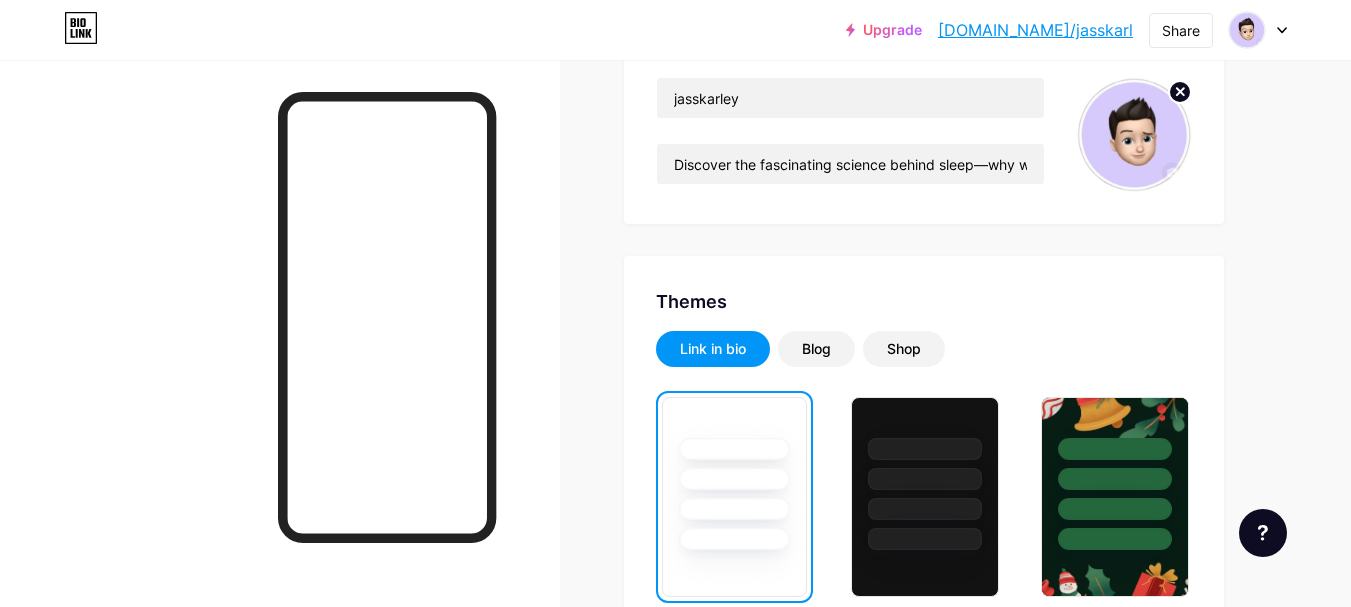 scroll, scrollTop: 100, scrollLeft: 0, axis: vertical 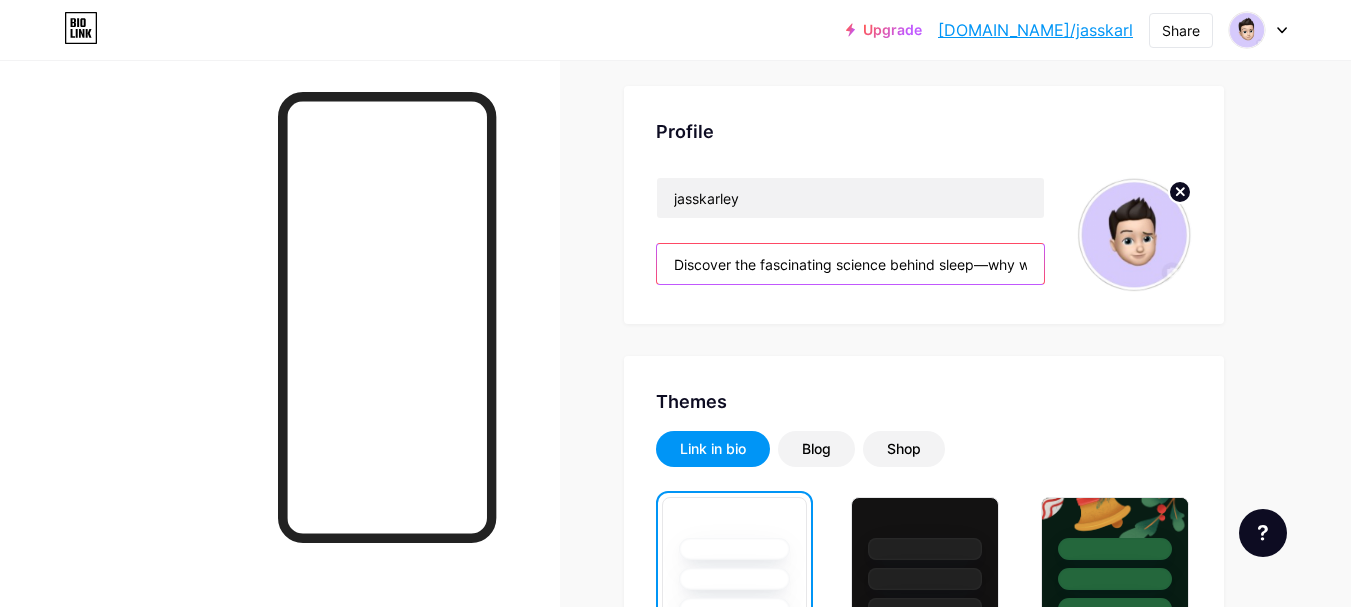 click on "Discover the fascinating science behind sleep—why we need it, how it affects brain and body function, and what happens during each stage of the sleep cycle." at bounding box center [850, 264] 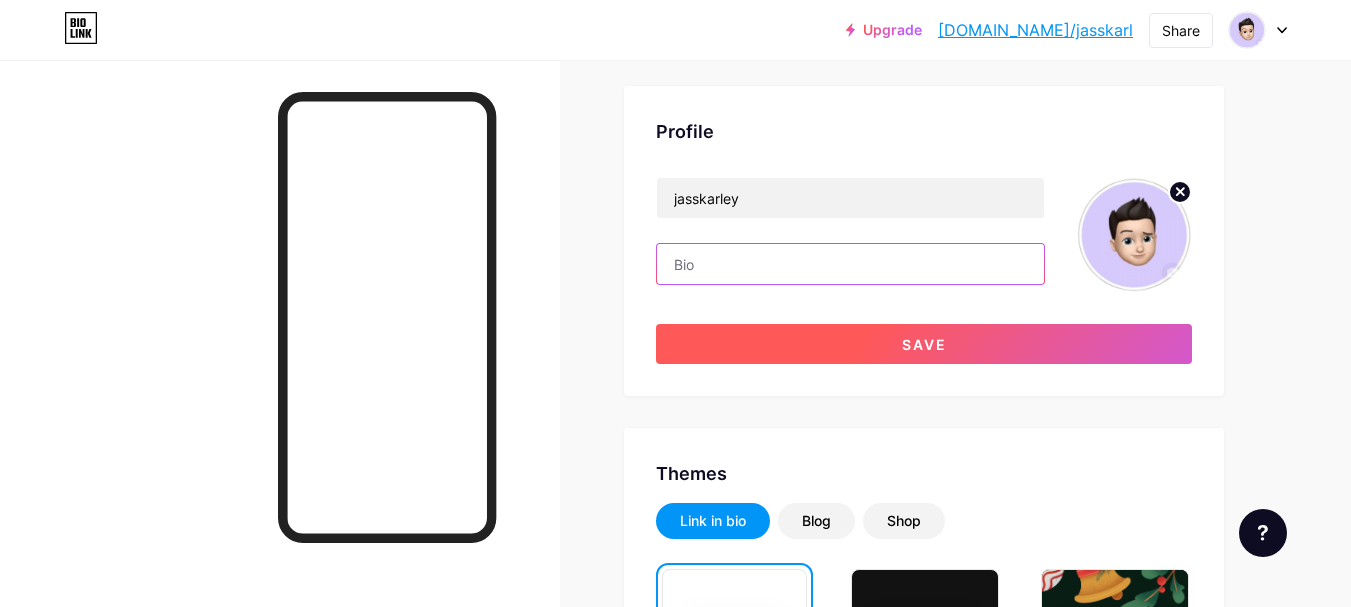 paste on "Need help with Sage software? Call the official Sage Support Phone Number for expert assistance with installation, errors, updates, and more. Fast and reliable customer support." 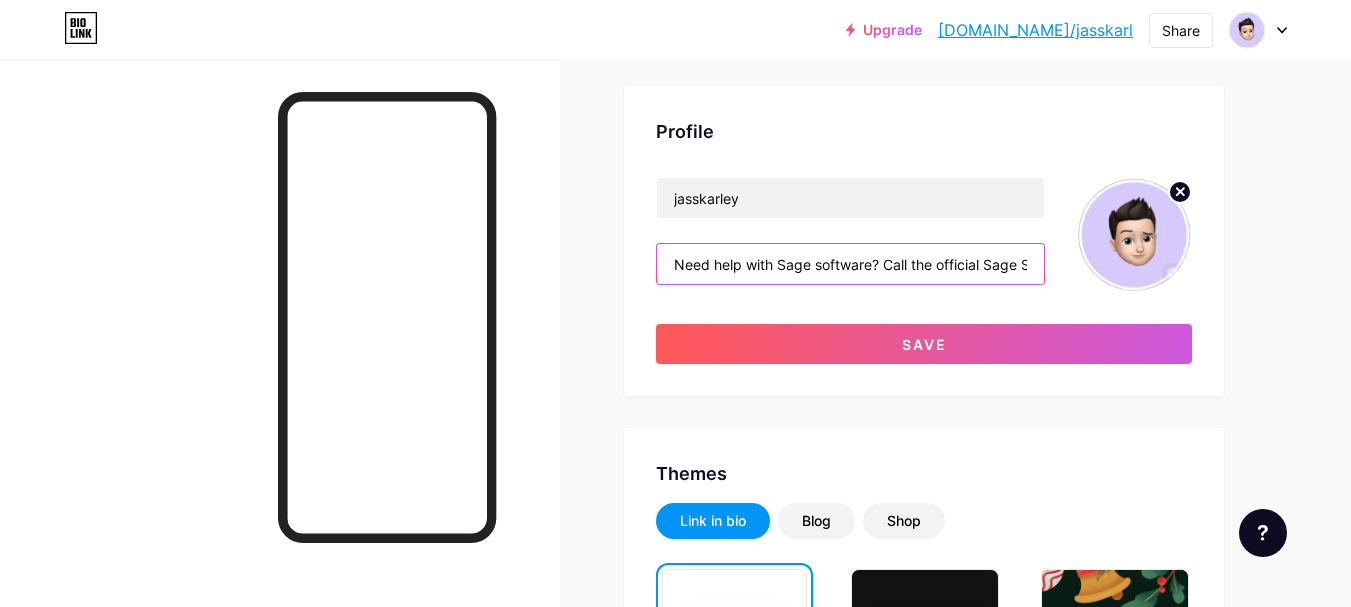 scroll, scrollTop: 0, scrollLeft: 825, axis: horizontal 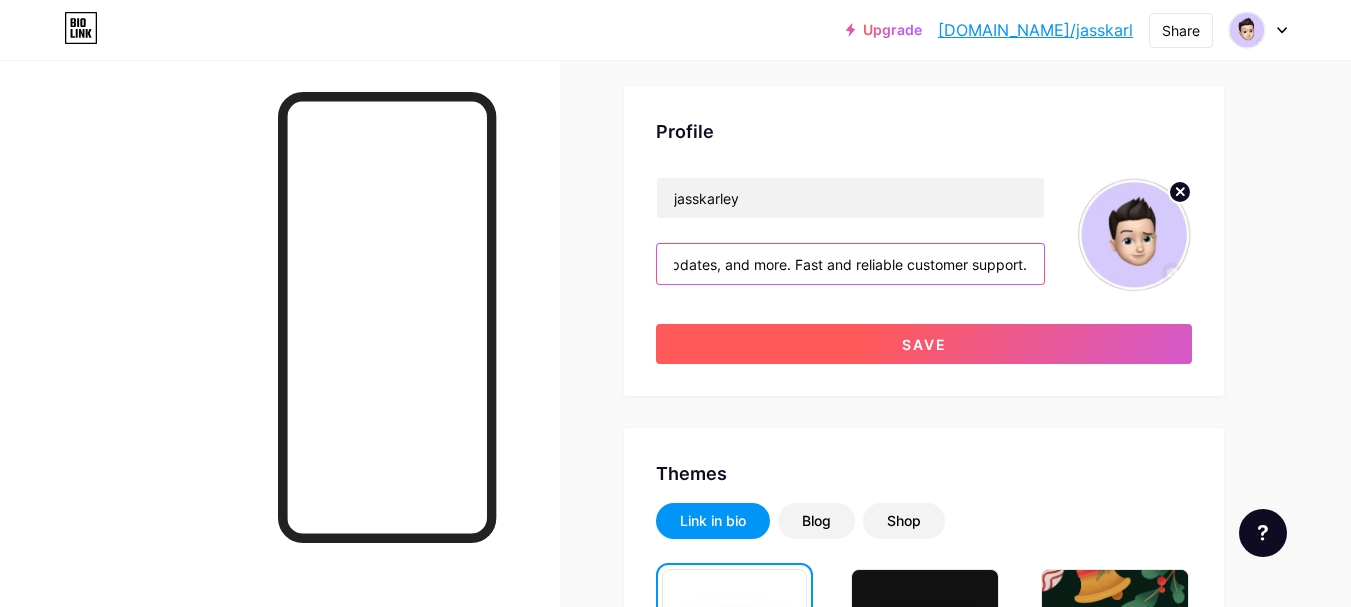 type on "Need help with Sage software? Call the official Sage Support Phone Number for expert assistance with installation, errors, updates, and more. Fast and reliable customer support." 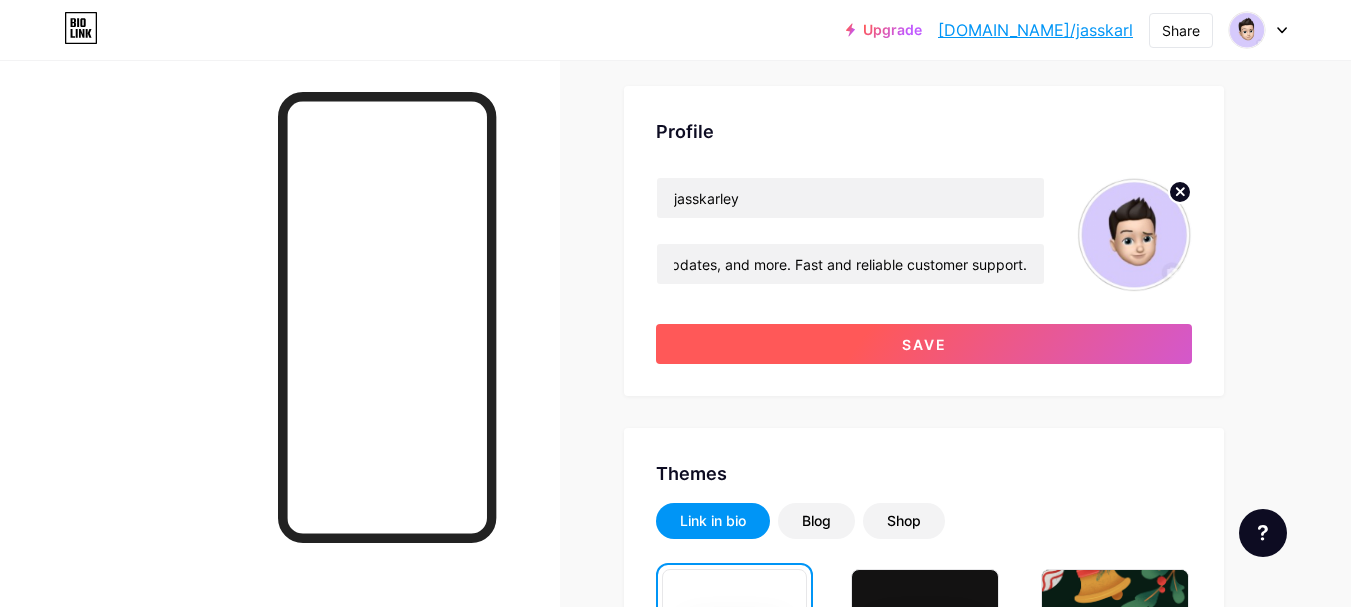 scroll, scrollTop: 0, scrollLeft: 0, axis: both 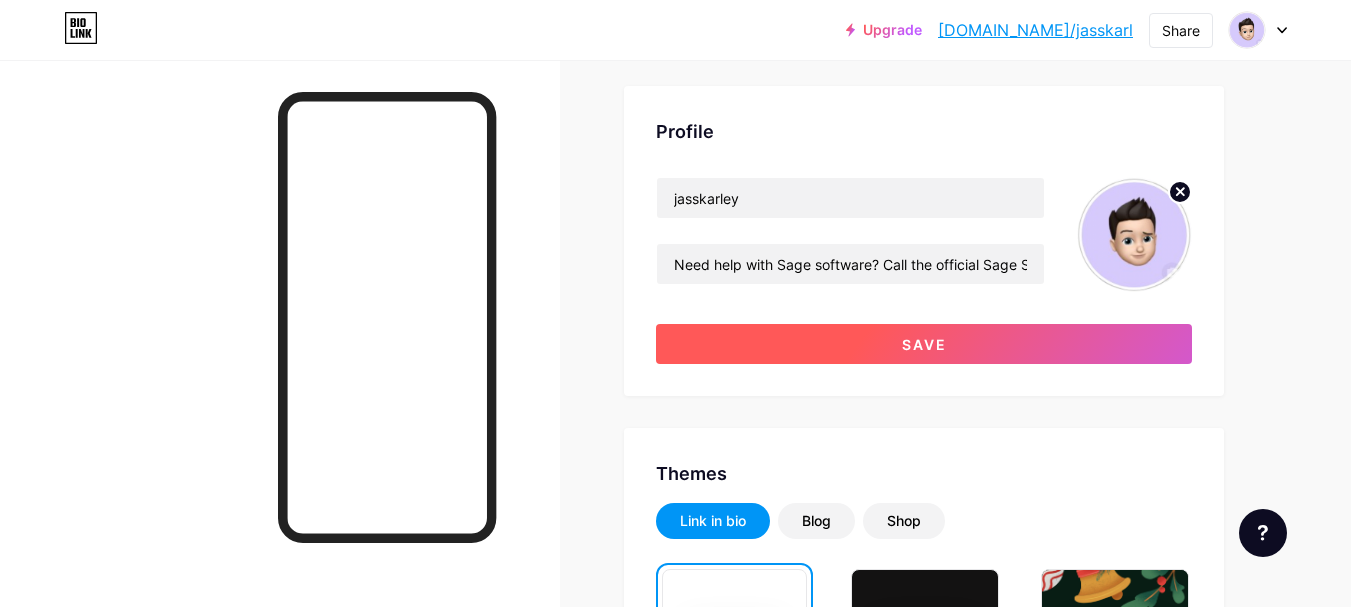 click on "Save" at bounding box center (924, 344) 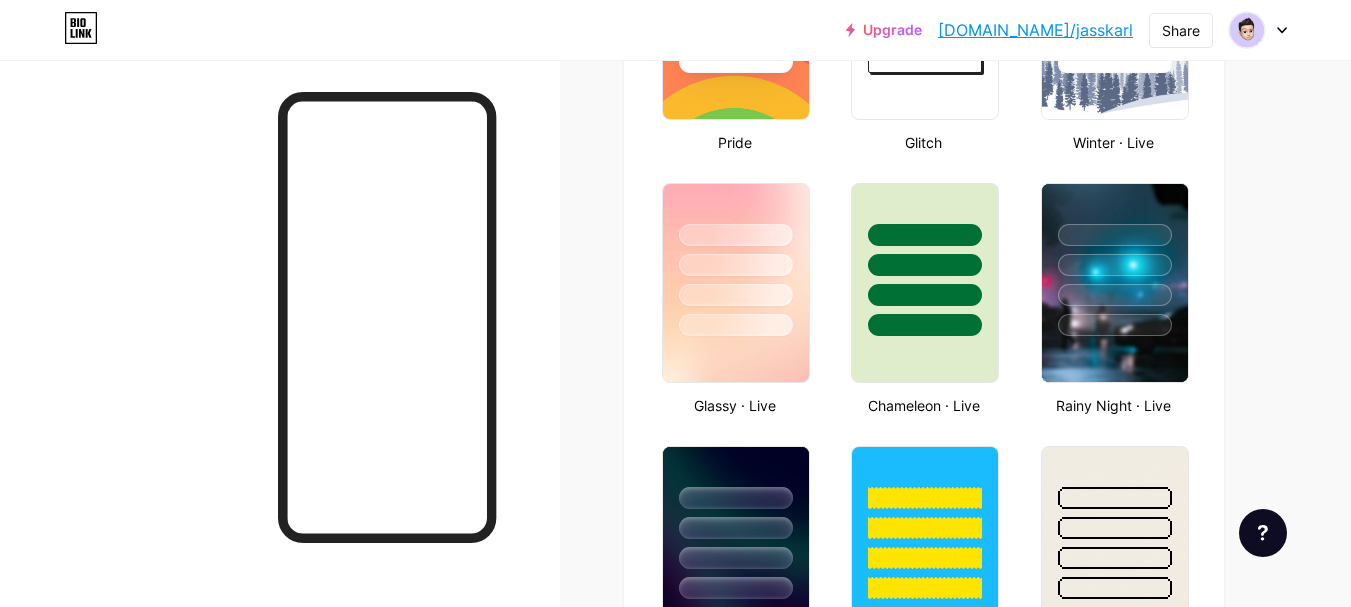 scroll, scrollTop: 800, scrollLeft: 0, axis: vertical 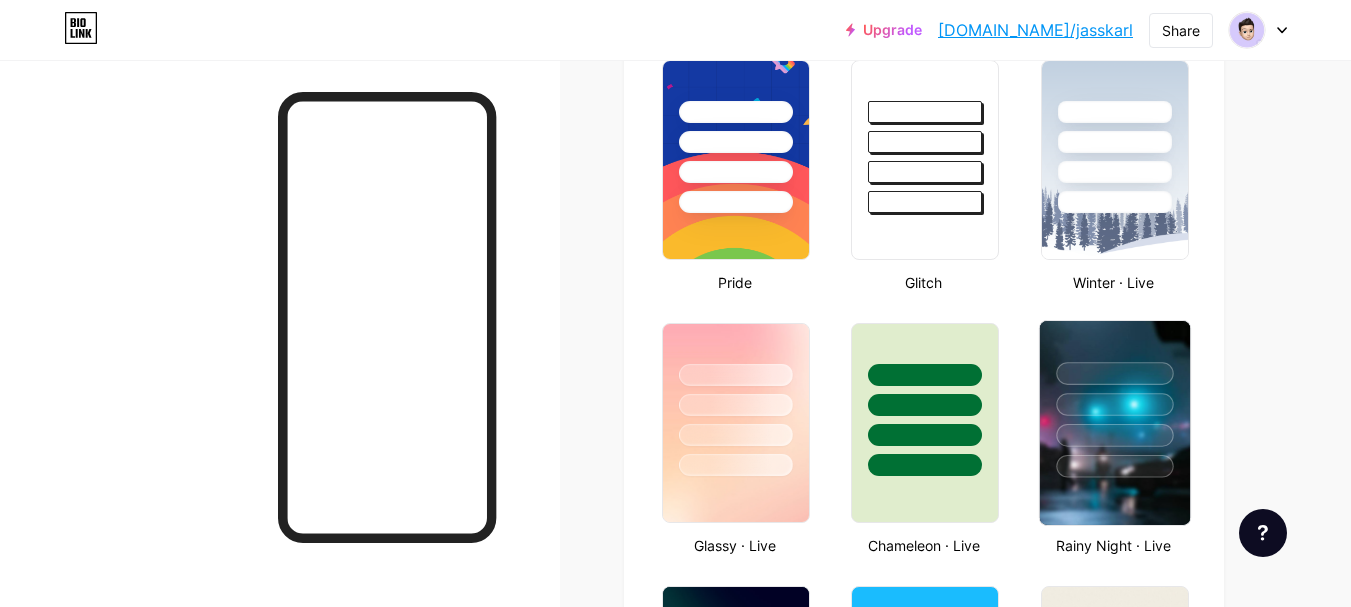 click at bounding box center [1114, 435] 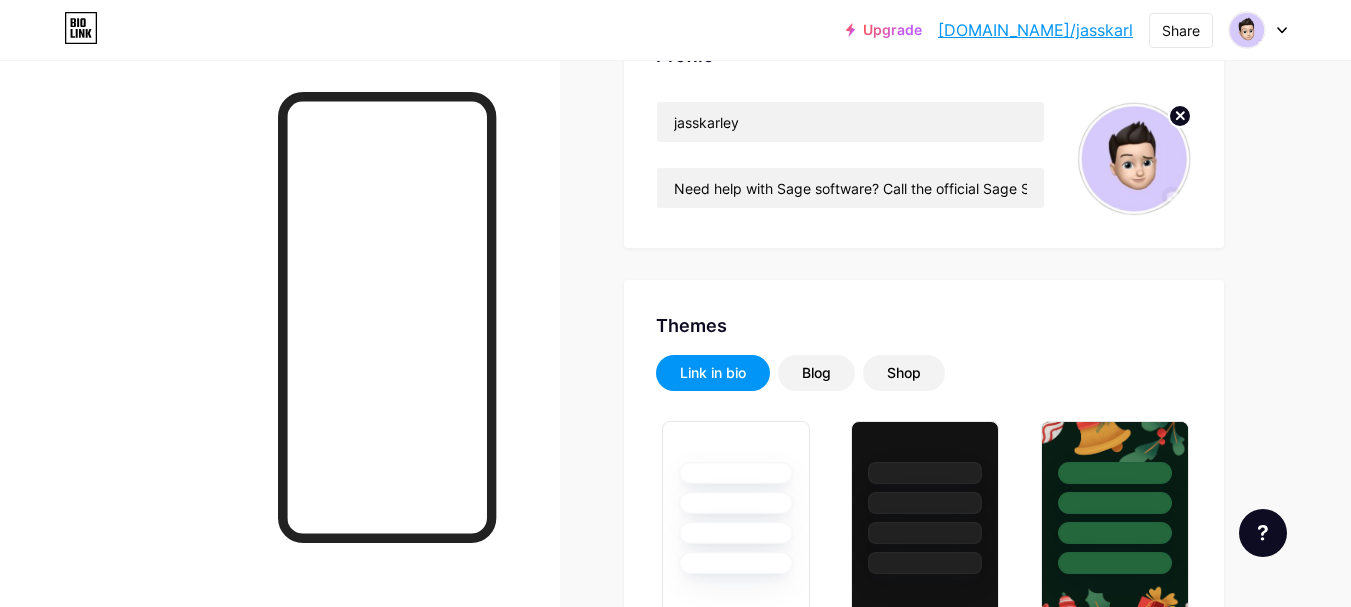 scroll, scrollTop: 0, scrollLeft: 0, axis: both 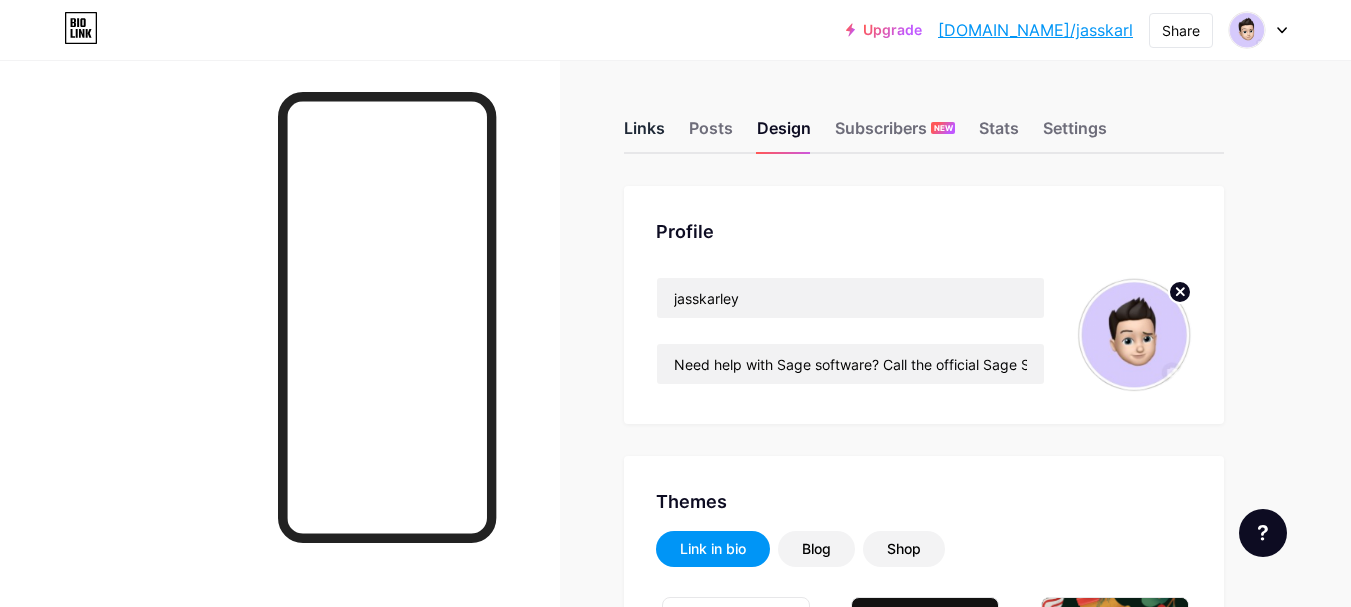 click on "Links" at bounding box center [644, 134] 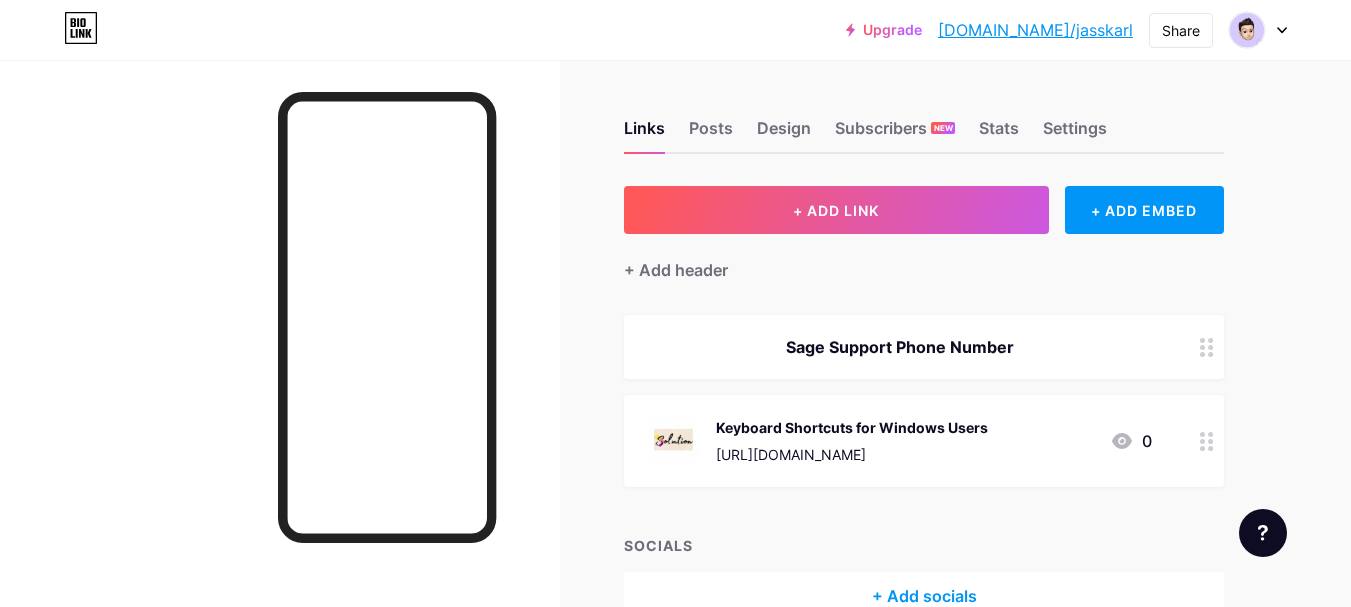 click at bounding box center [1207, 441] 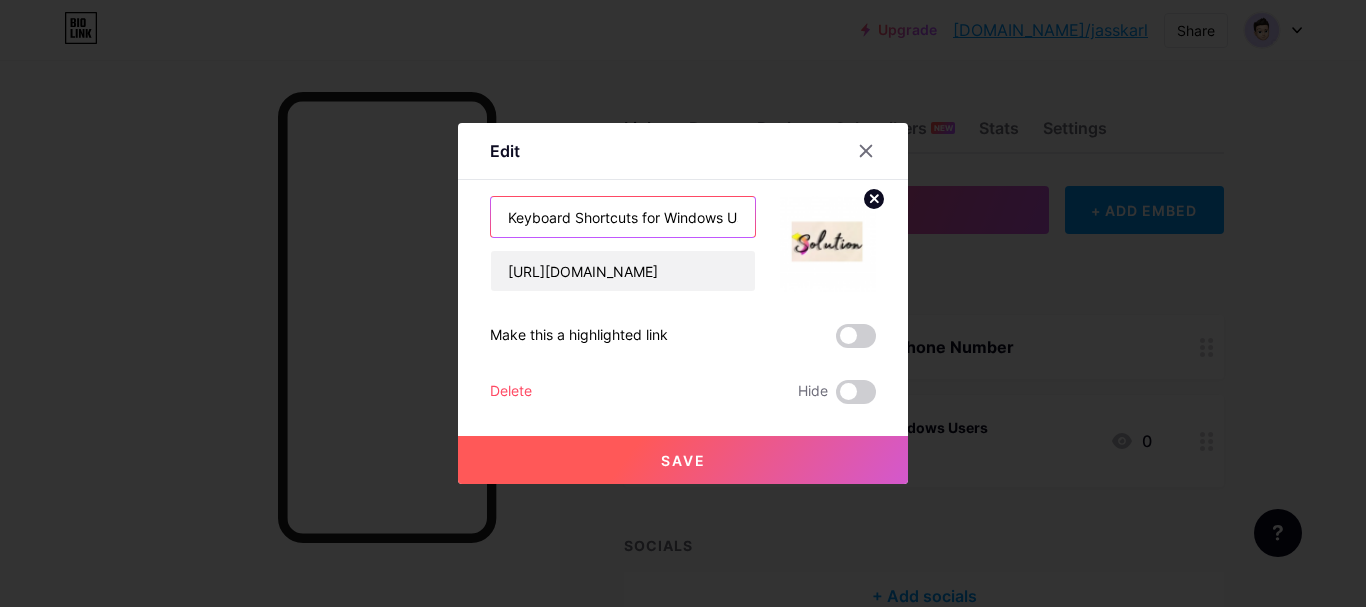 click on "Keyboard Shortcuts for Windows Users" at bounding box center (623, 217) 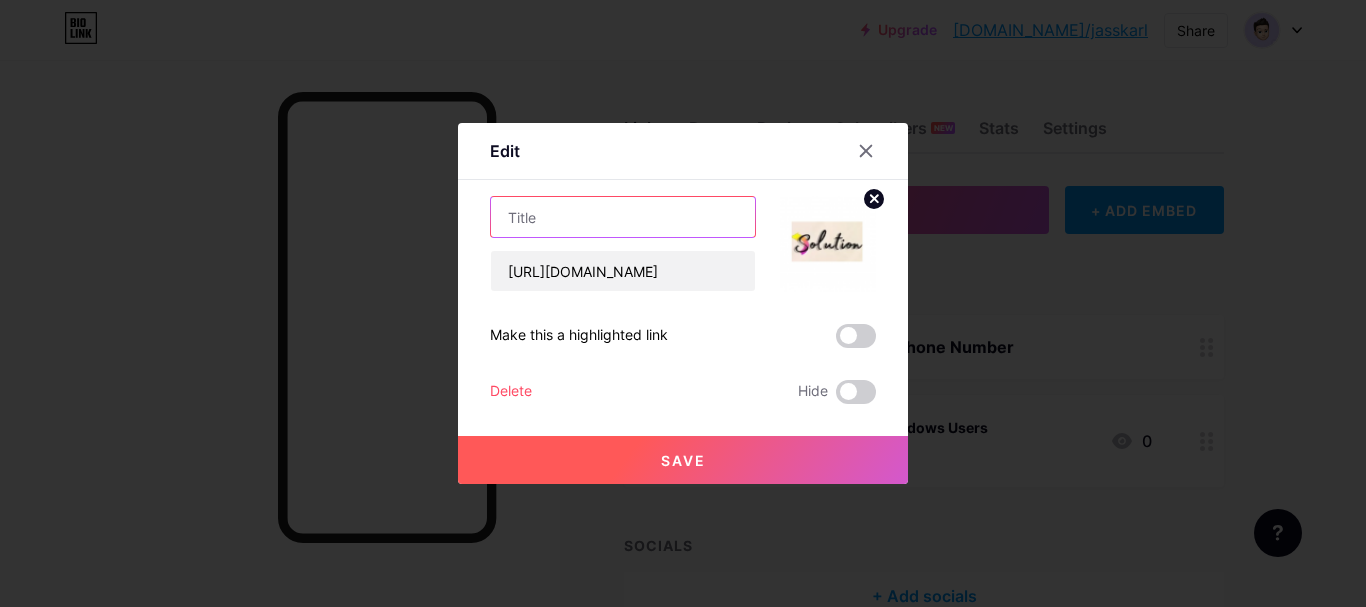 paste on "Sage Support Phone Number" 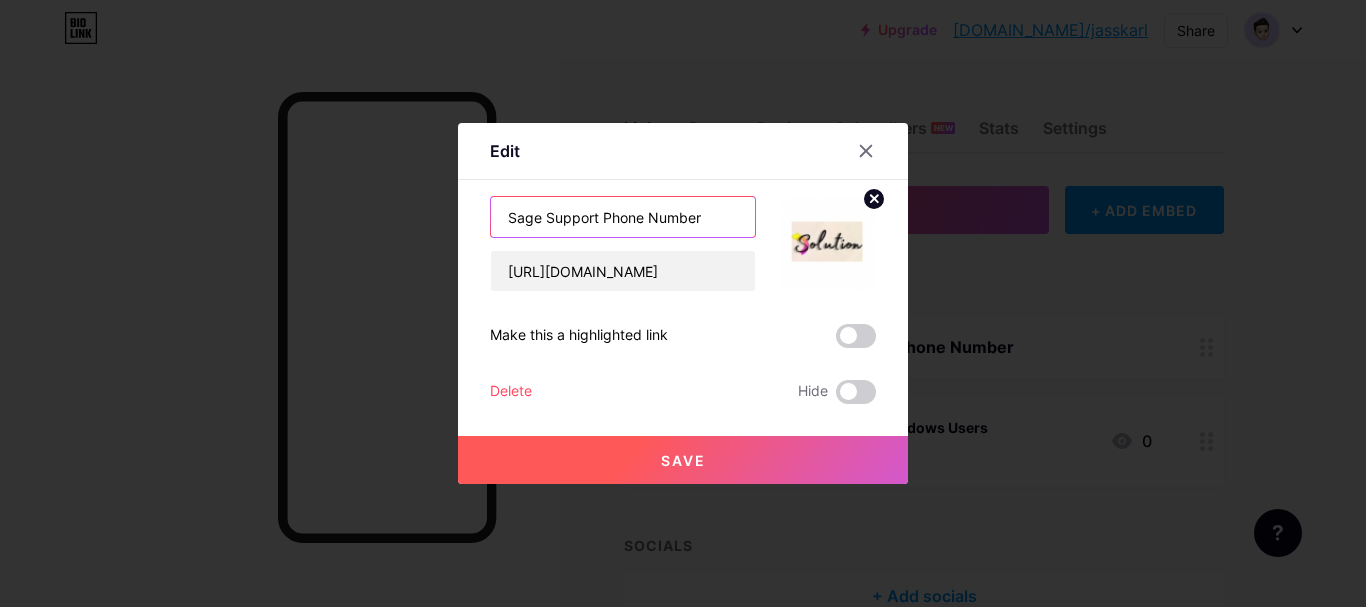 type on "Sage Support Phone Number" 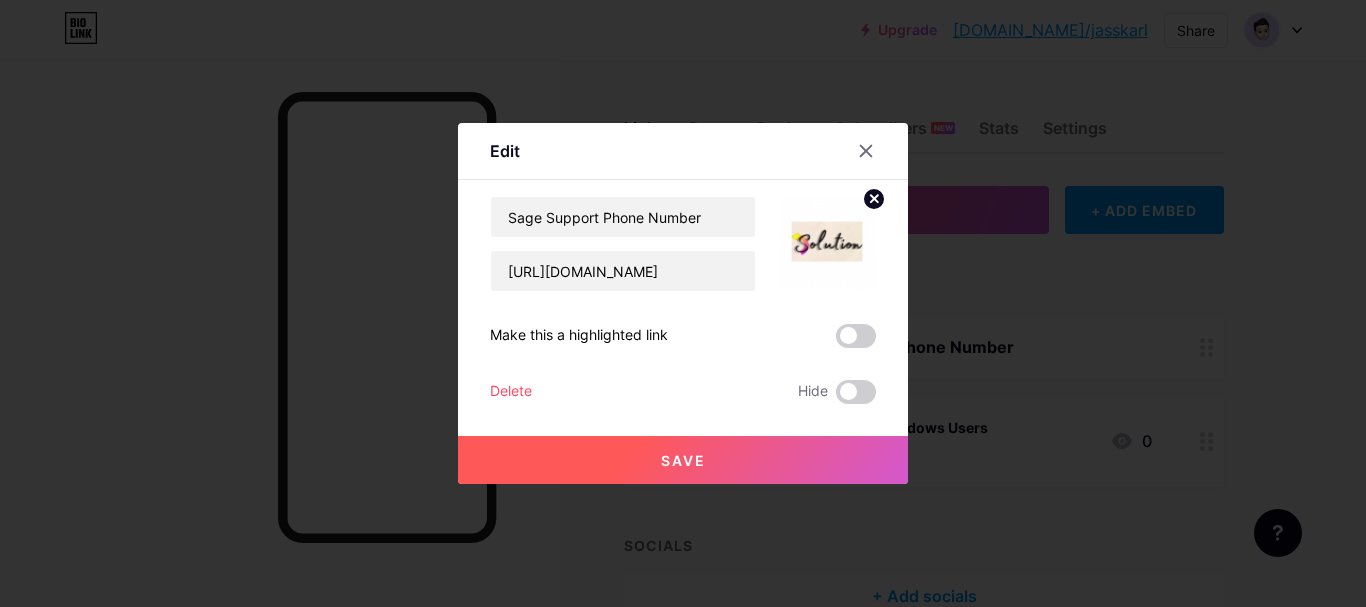 drag, startPoint x: 698, startPoint y: 459, endPoint x: 682, endPoint y: 458, distance: 16.03122 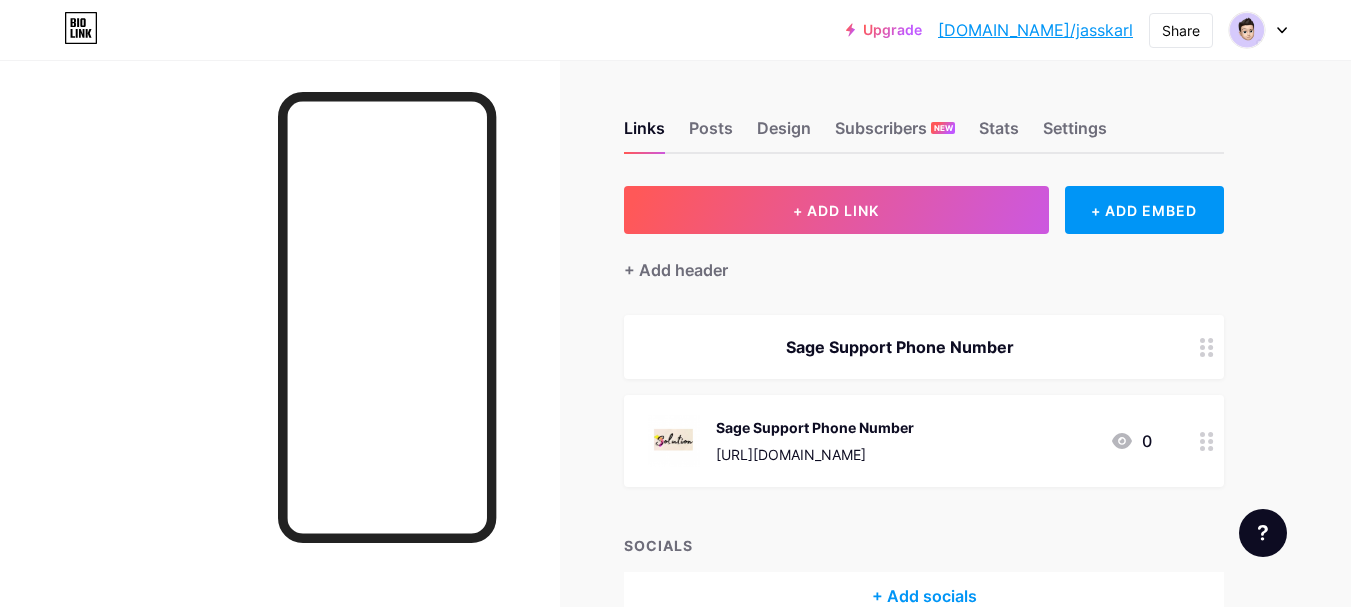 click 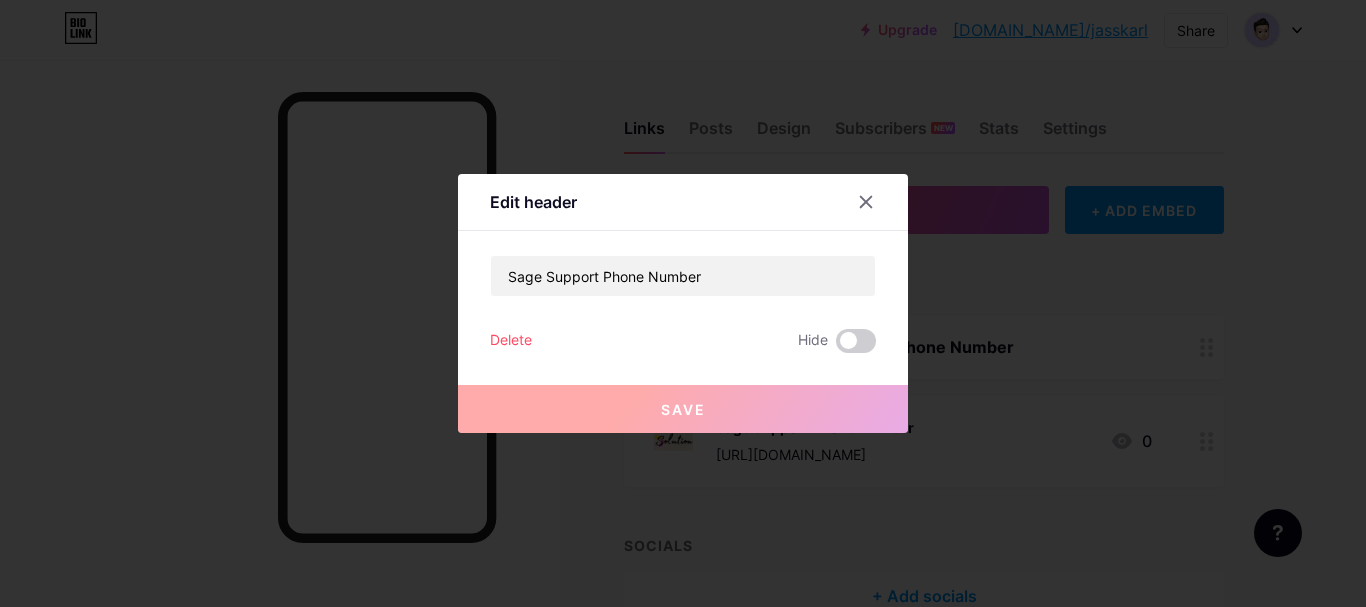 click on "Delete" at bounding box center (511, 341) 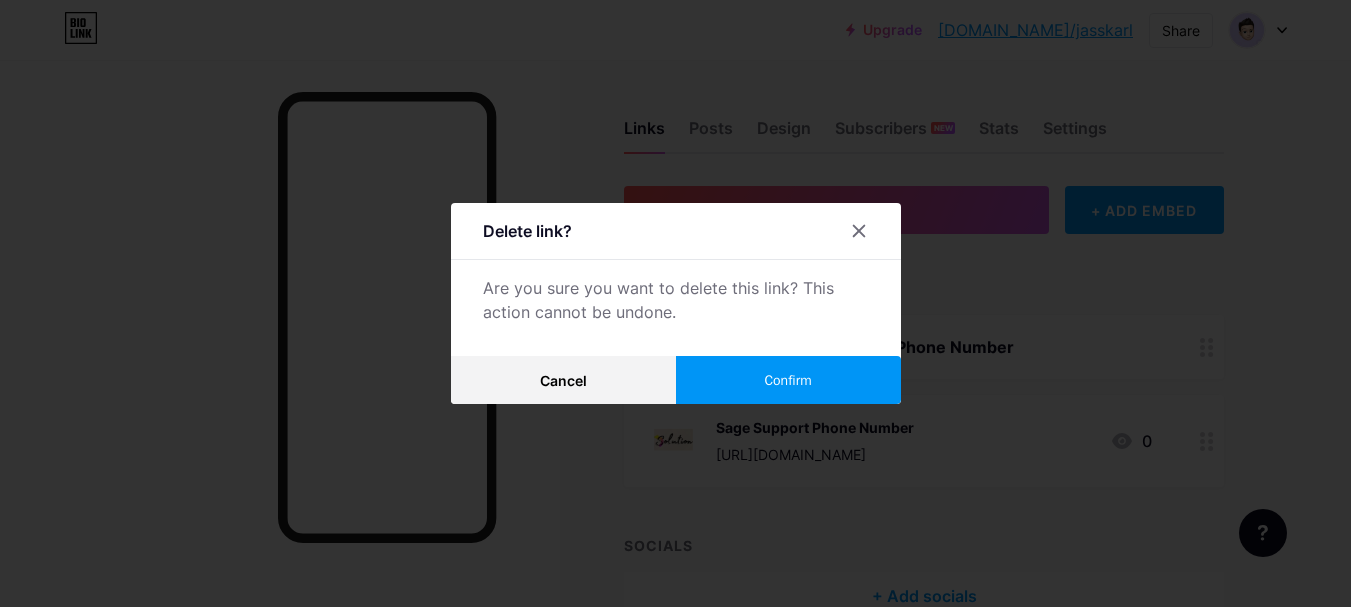 click on "Confirm" at bounding box center [787, 380] 